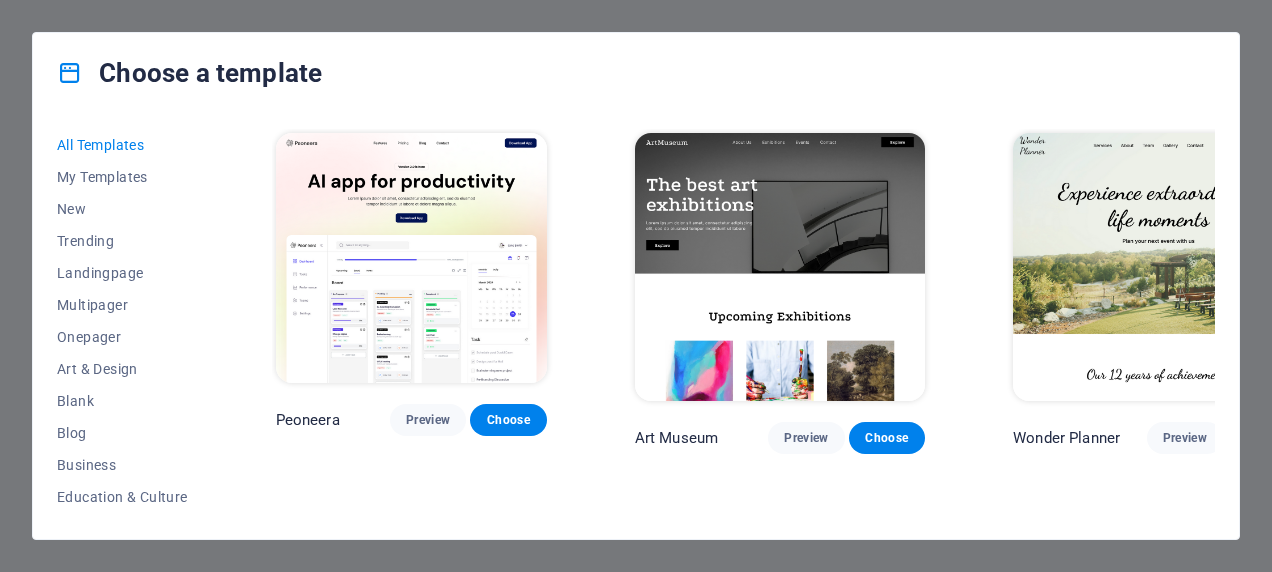 scroll, scrollTop: 0, scrollLeft: 0, axis: both 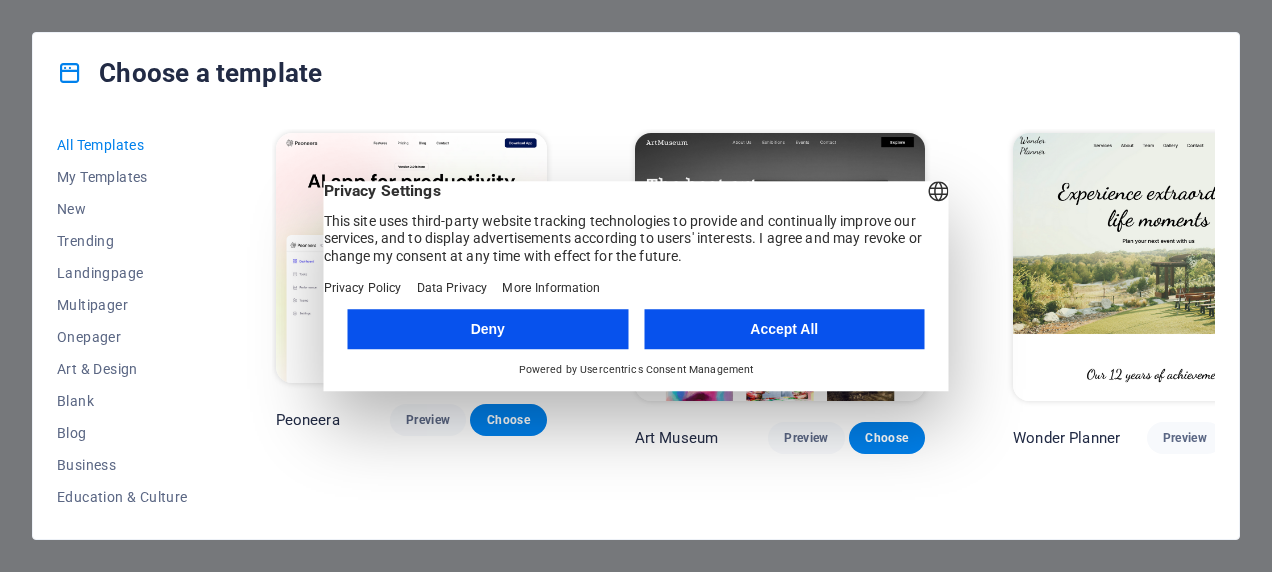 click on "Accept All" at bounding box center [784, 329] 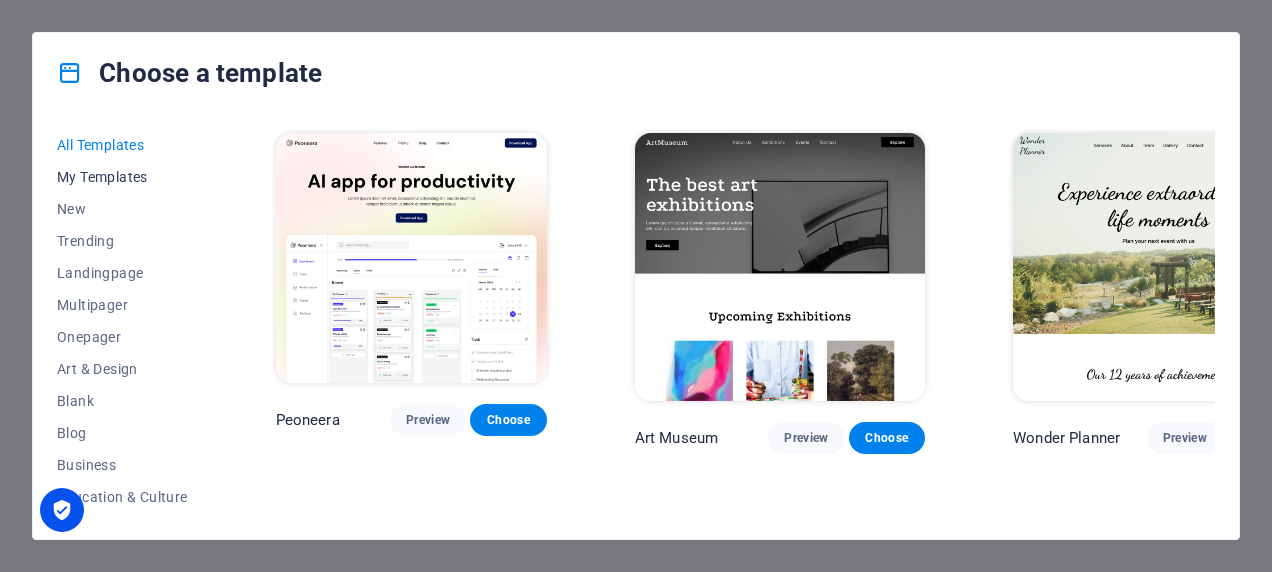 click on "My Templates" at bounding box center [122, 177] 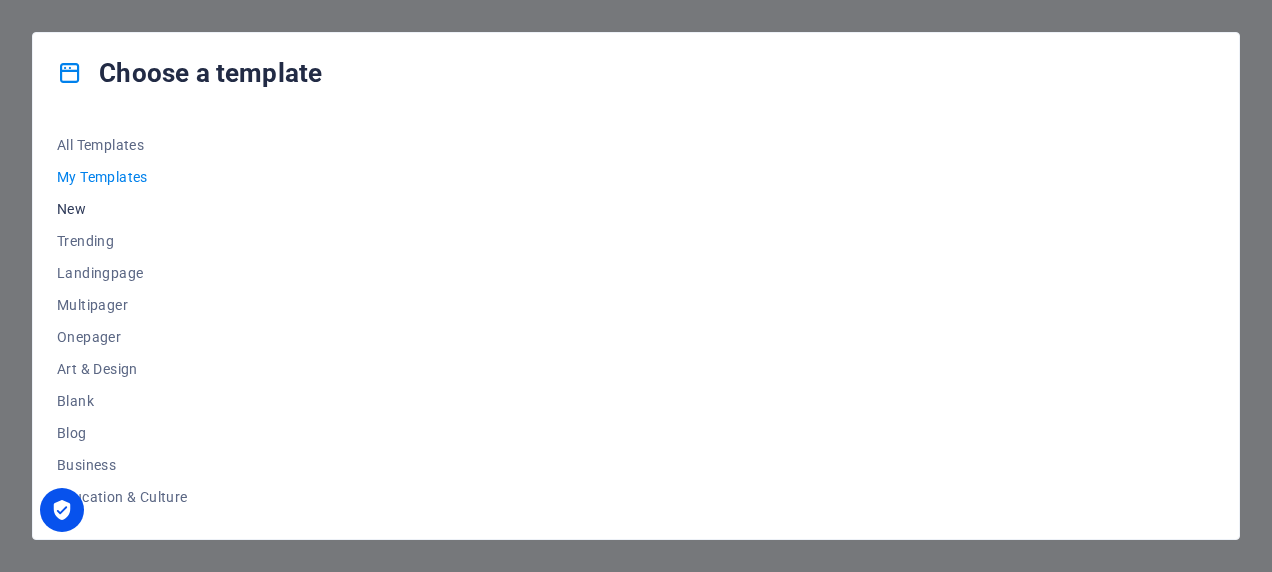 click on "New" at bounding box center [122, 209] 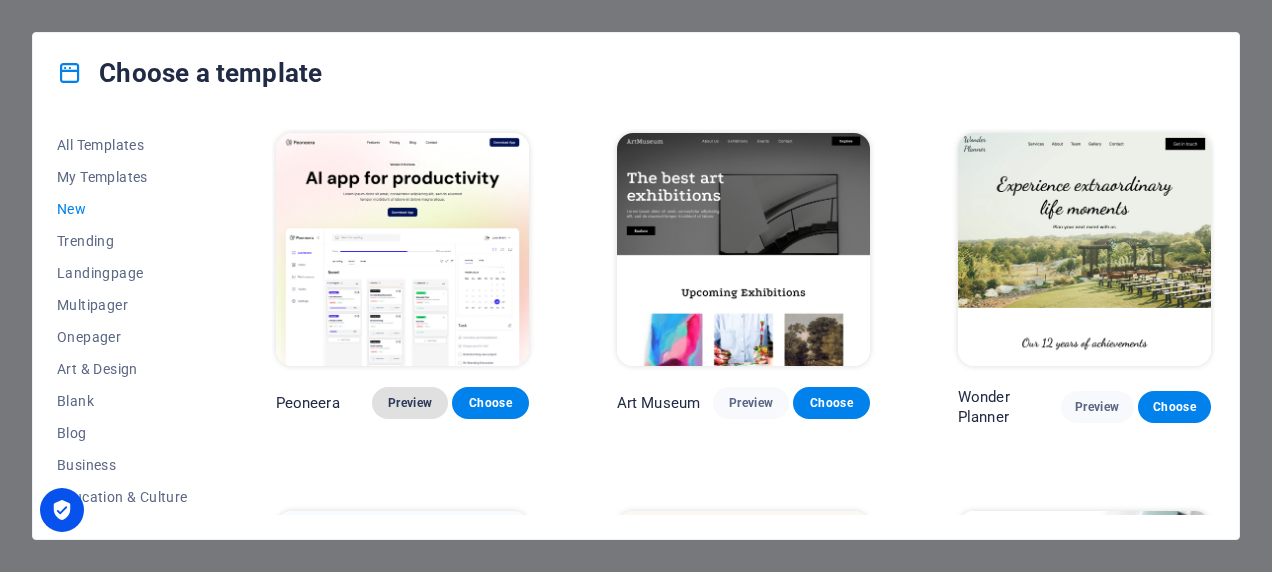 click on "Preview" at bounding box center [410, 403] 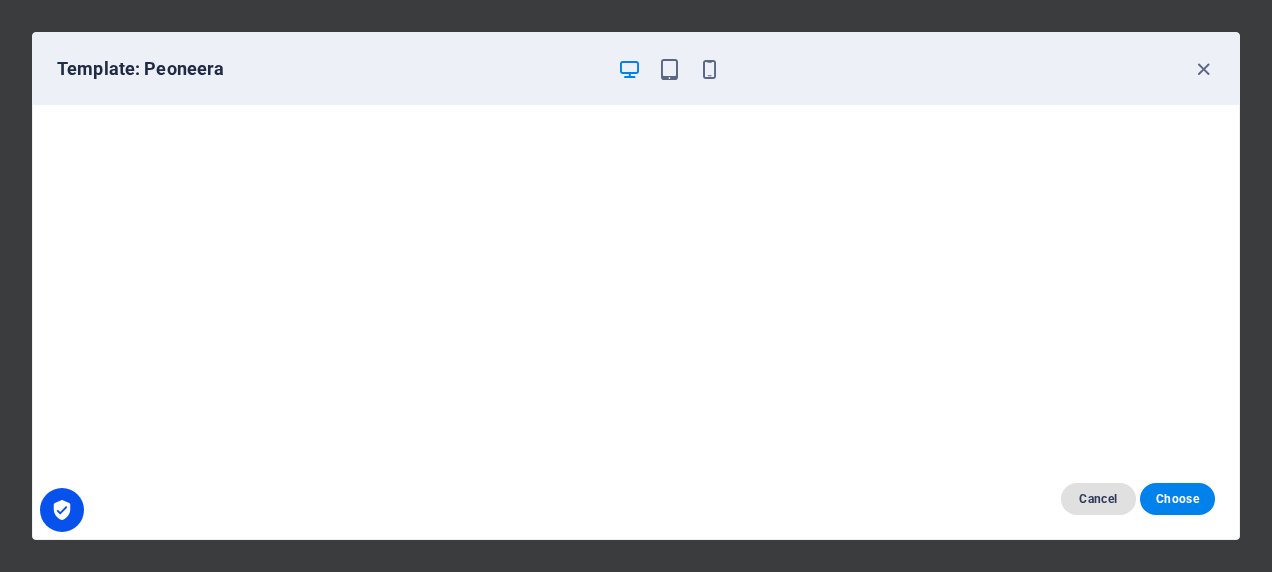 click on "Cancel" at bounding box center (1098, 499) 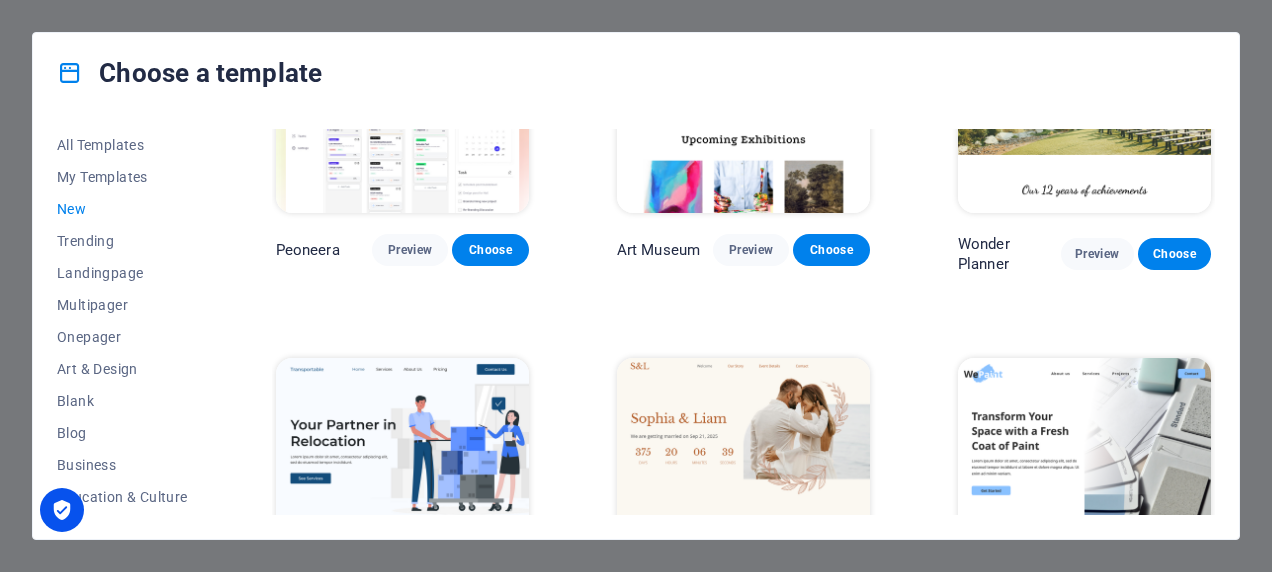 scroll, scrollTop: 300, scrollLeft: 0, axis: vertical 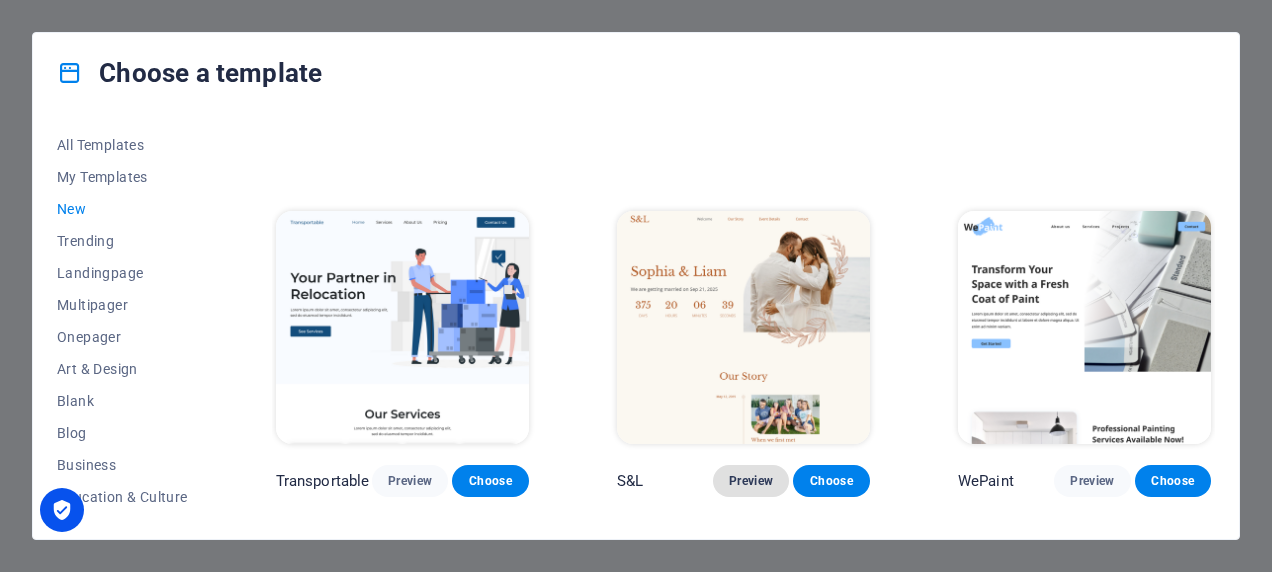 click on "Preview" at bounding box center (751, 481) 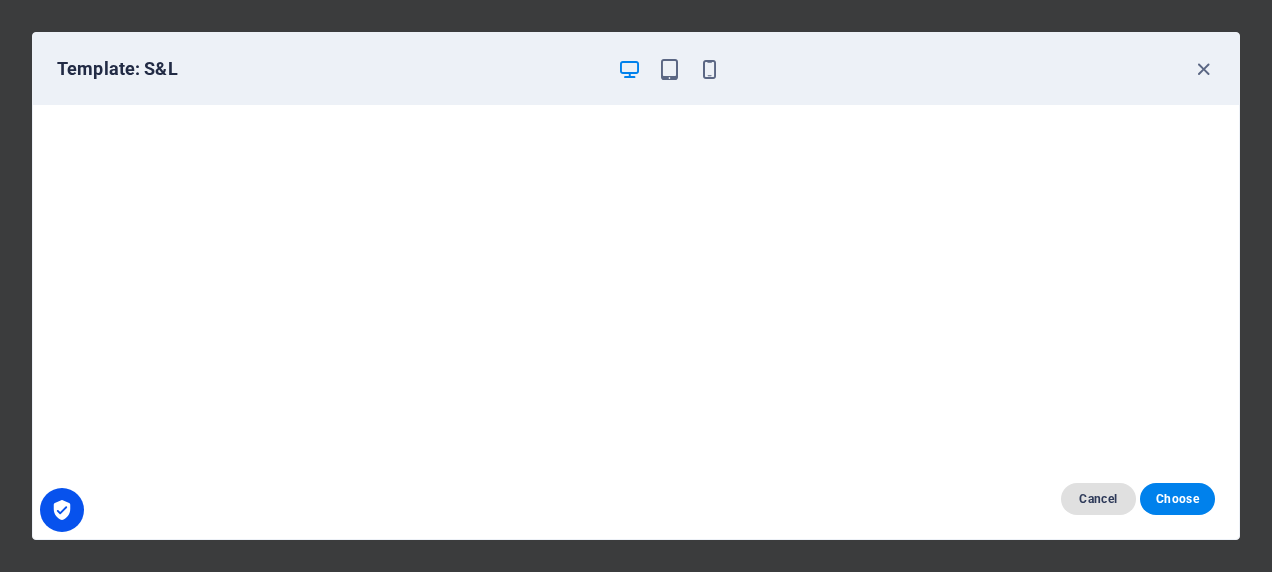 click on "Cancel" at bounding box center (1098, 499) 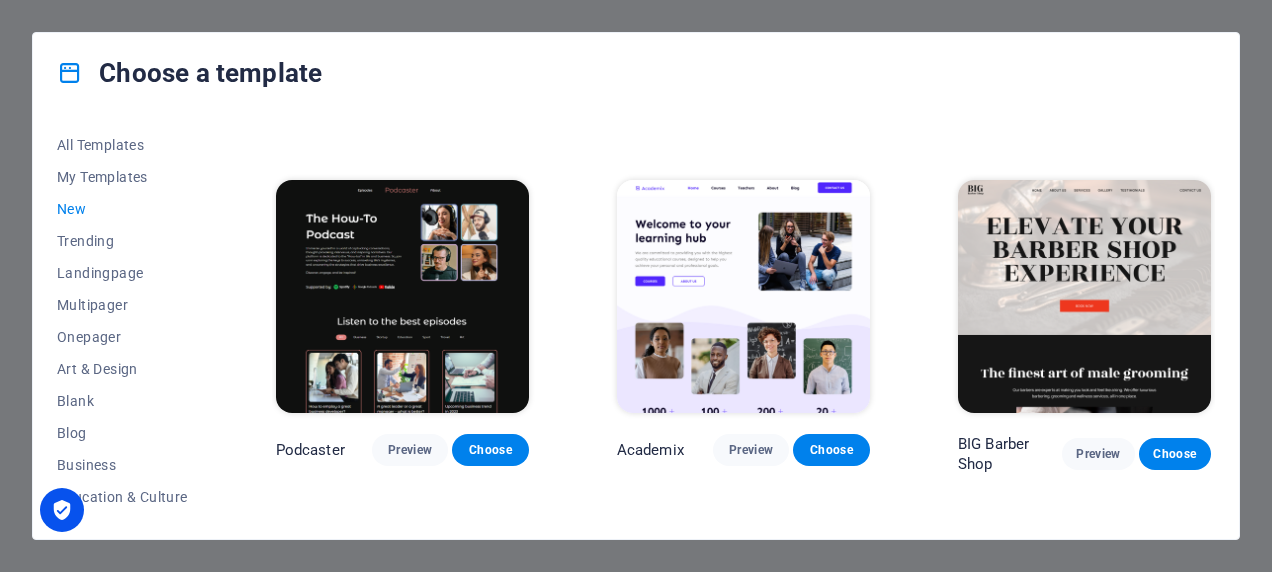 scroll, scrollTop: 1100, scrollLeft: 0, axis: vertical 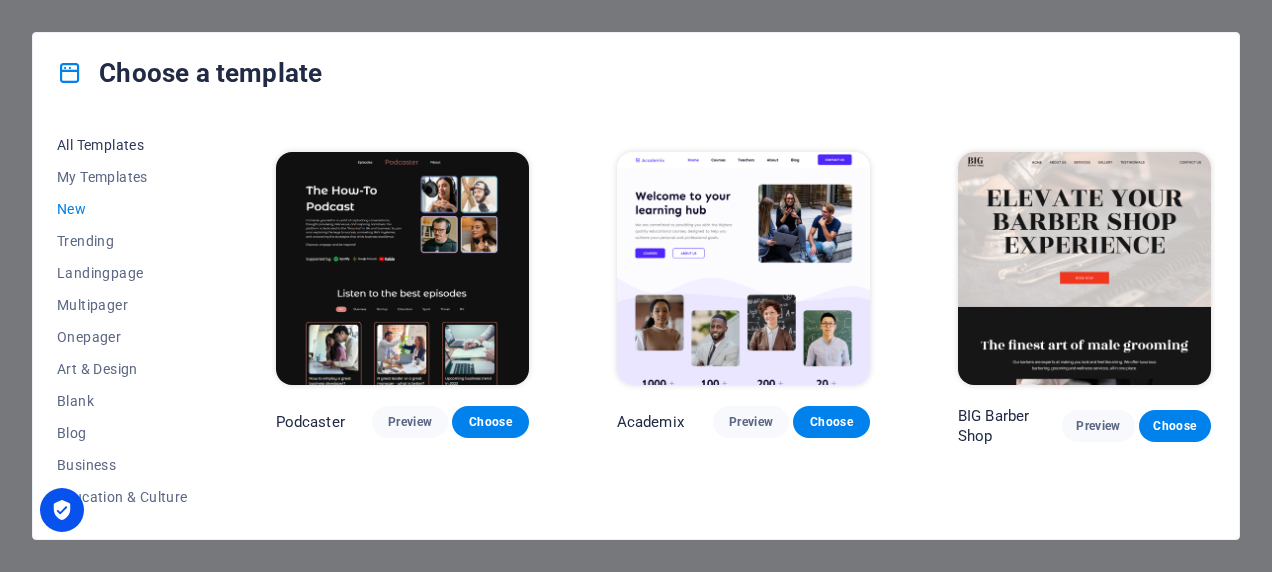 click on "All Templates" at bounding box center (122, 145) 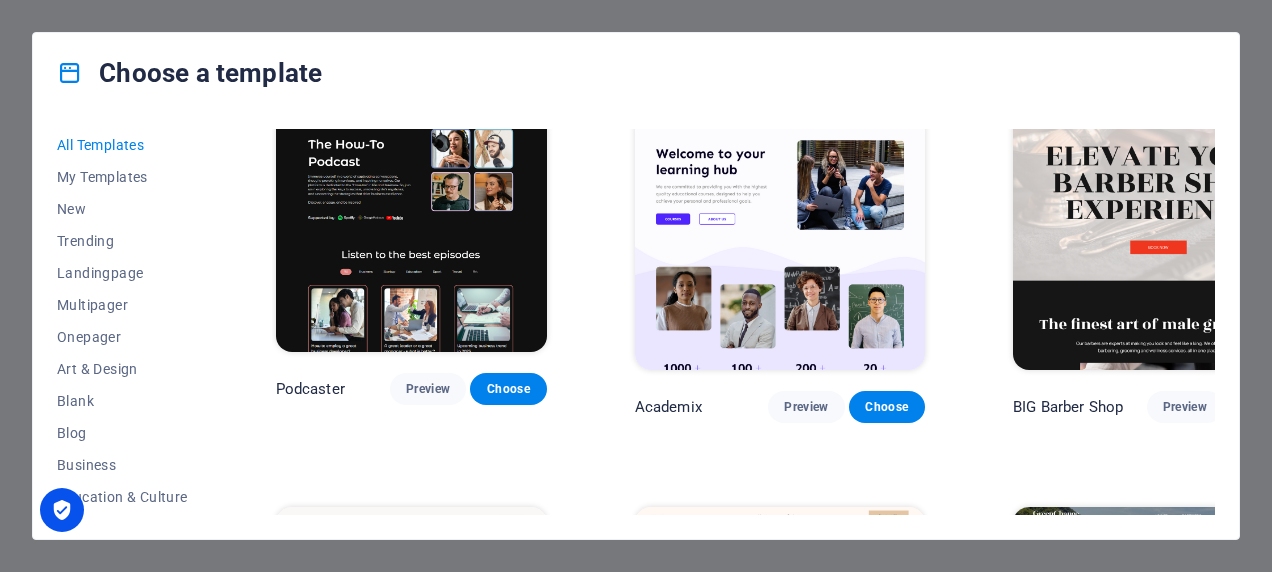 scroll, scrollTop: 1326, scrollLeft: 0, axis: vertical 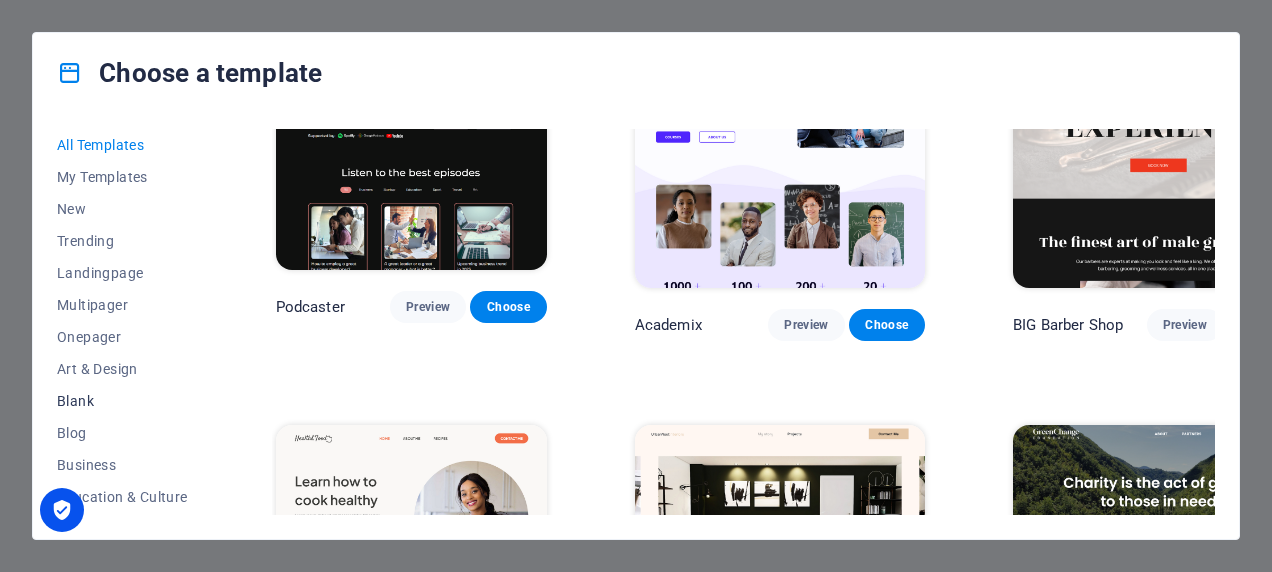click on "Blank" at bounding box center (122, 401) 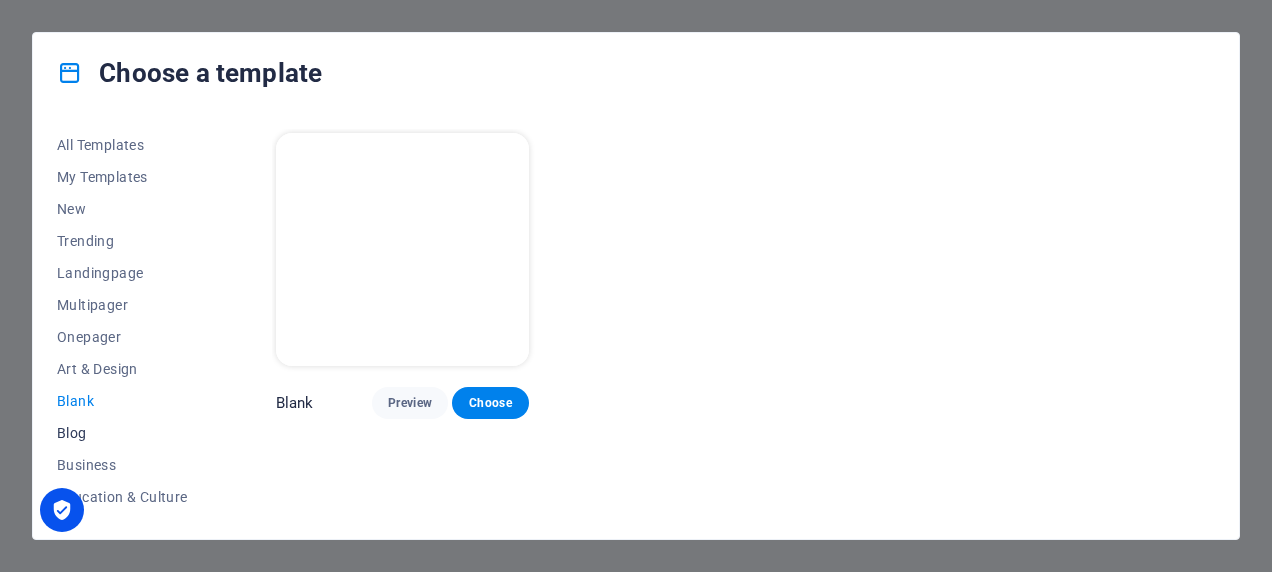 click on "Blog" at bounding box center [122, 433] 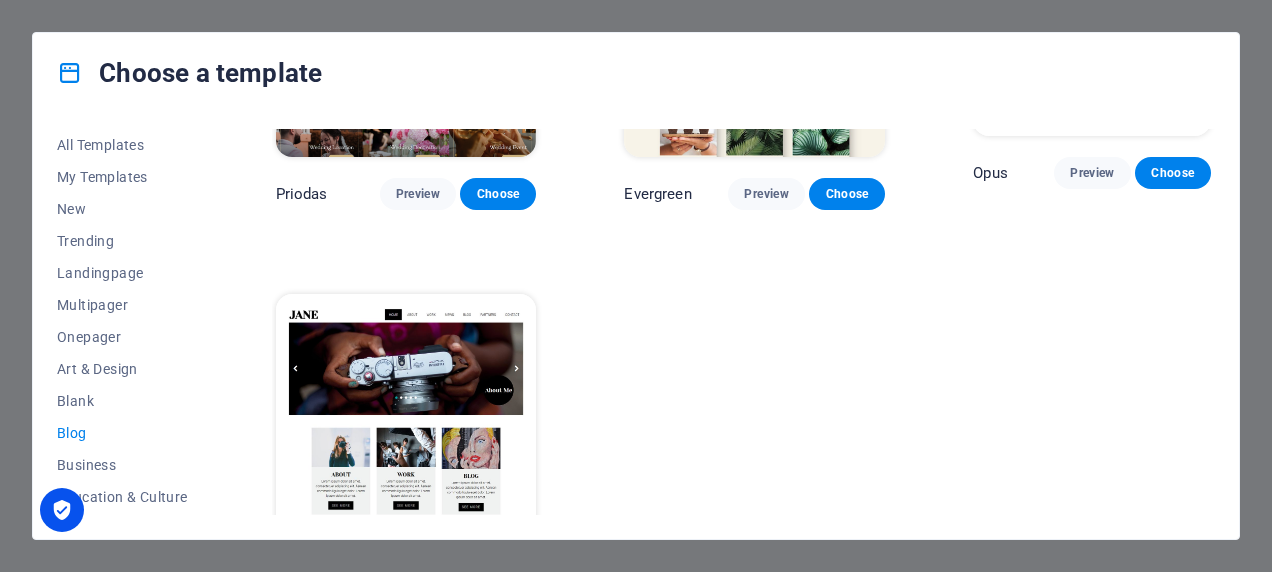 scroll, scrollTop: 2484, scrollLeft: 0, axis: vertical 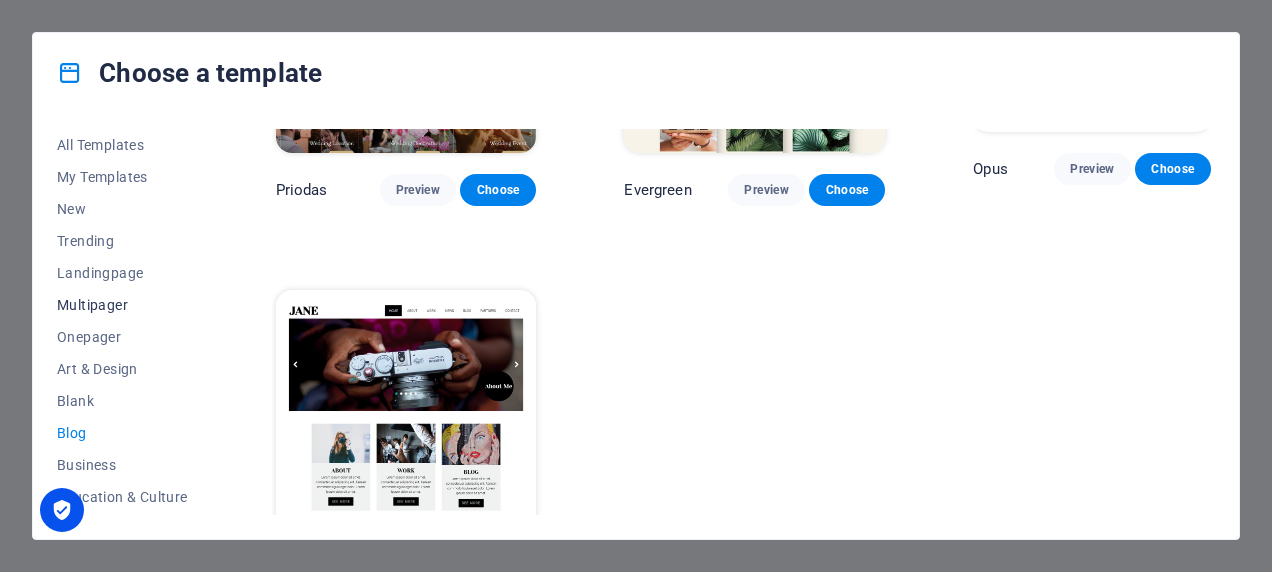 click on "Multipager" at bounding box center (122, 305) 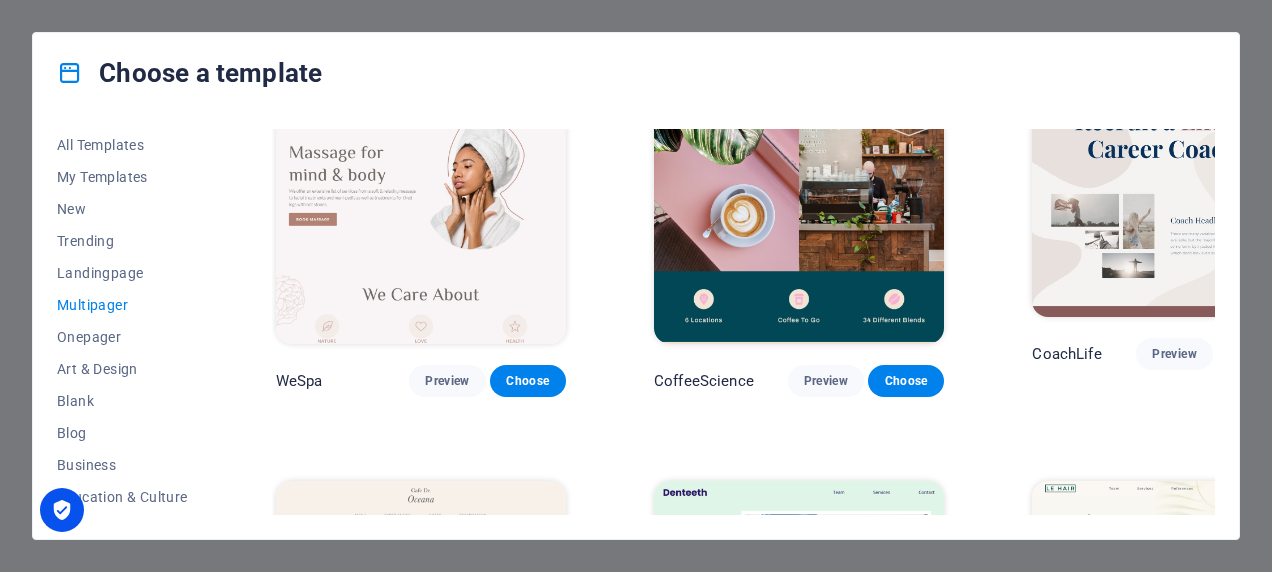 scroll, scrollTop: 7521, scrollLeft: 0, axis: vertical 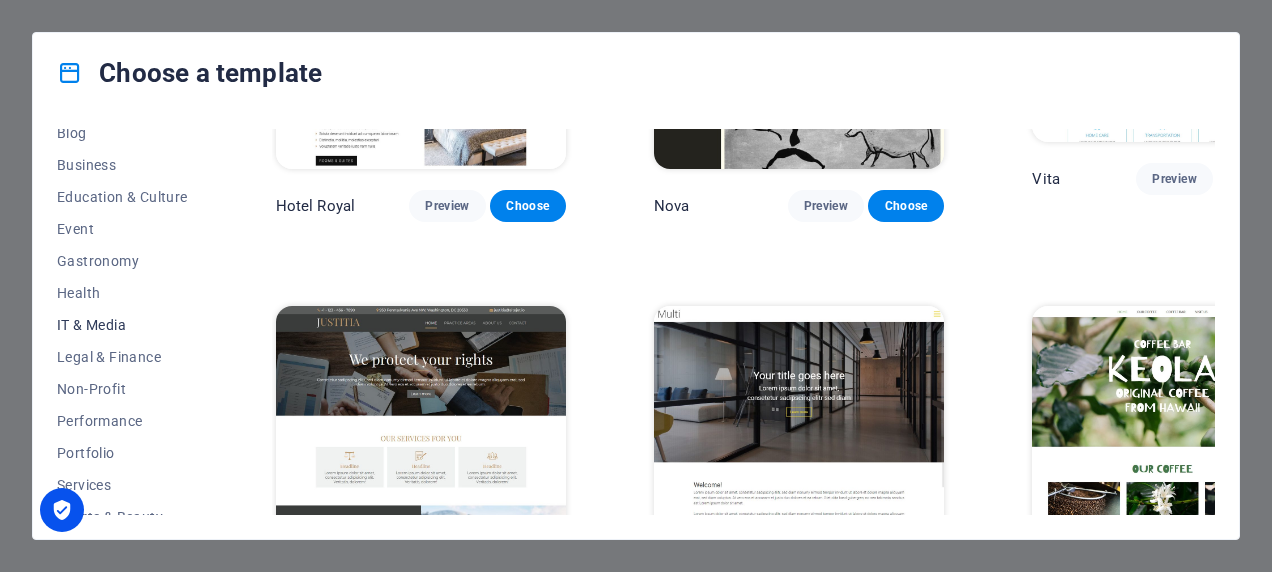 click on "IT & Media" at bounding box center (122, 325) 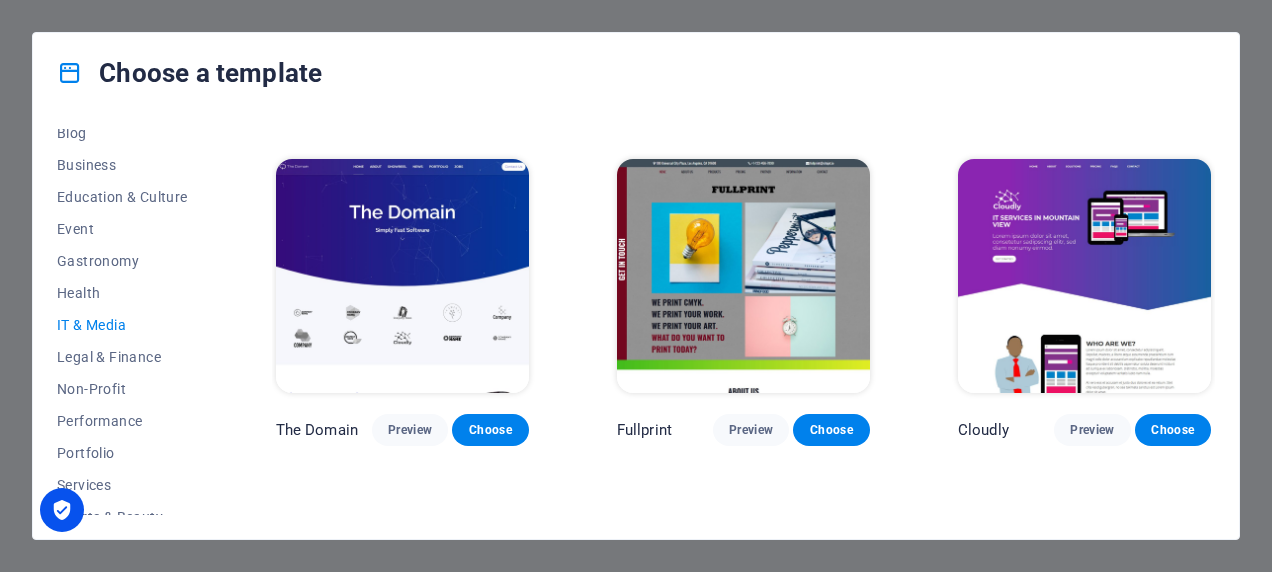 scroll, scrollTop: 720, scrollLeft: 0, axis: vertical 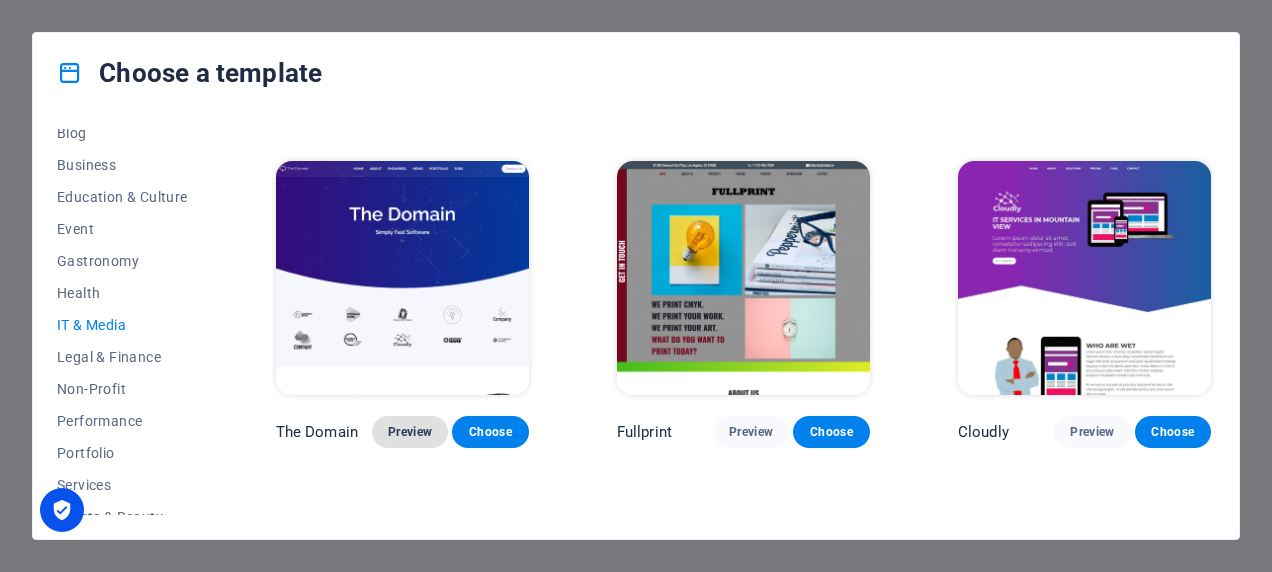 click on "Preview" at bounding box center [410, 432] 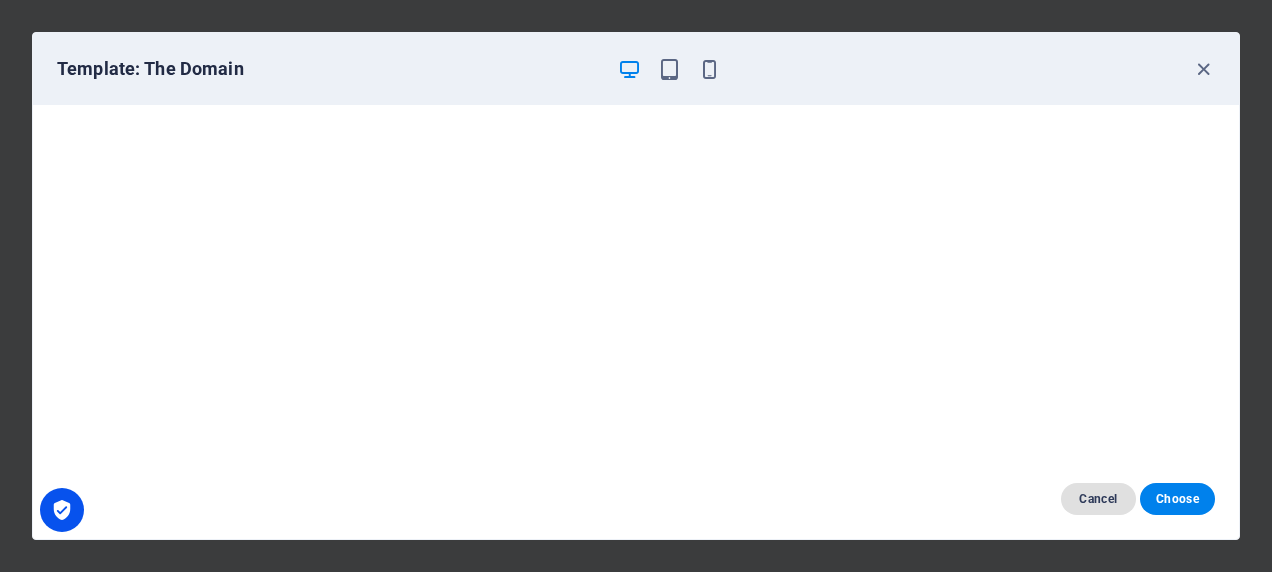 click on "Cancel" at bounding box center [1098, 499] 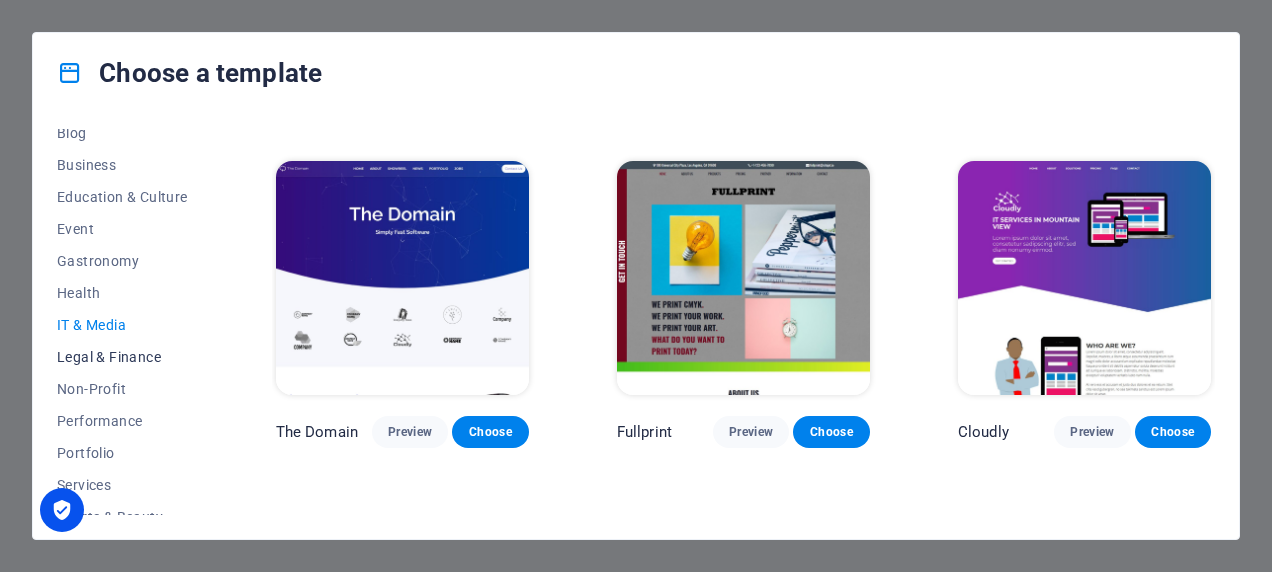 scroll, scrollTop: 413, scrollLeft: 0, axis: vertical 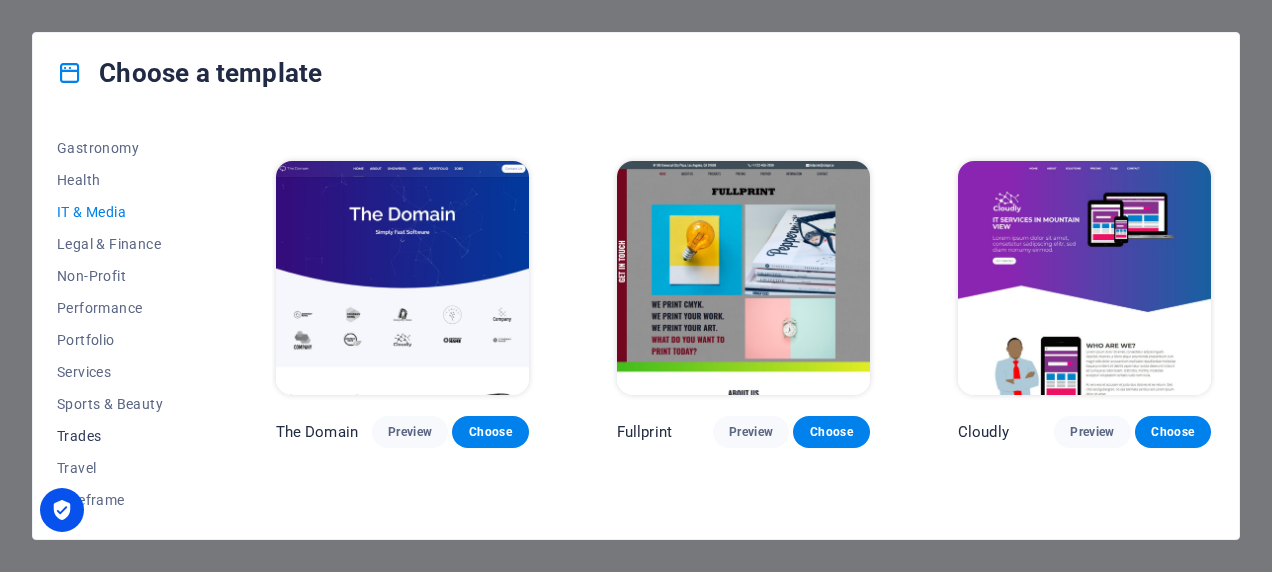 click on "Trades" at bounding box center [122, 436] 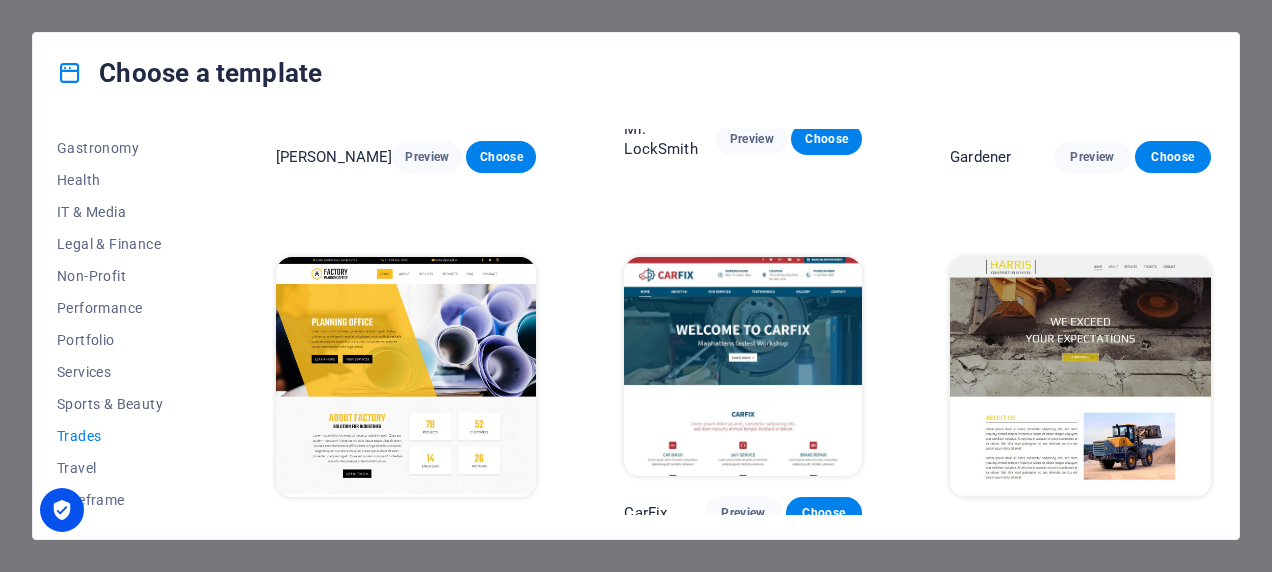 scroll, scrollTop: 644, scrollLeft: 0, axis: vertical 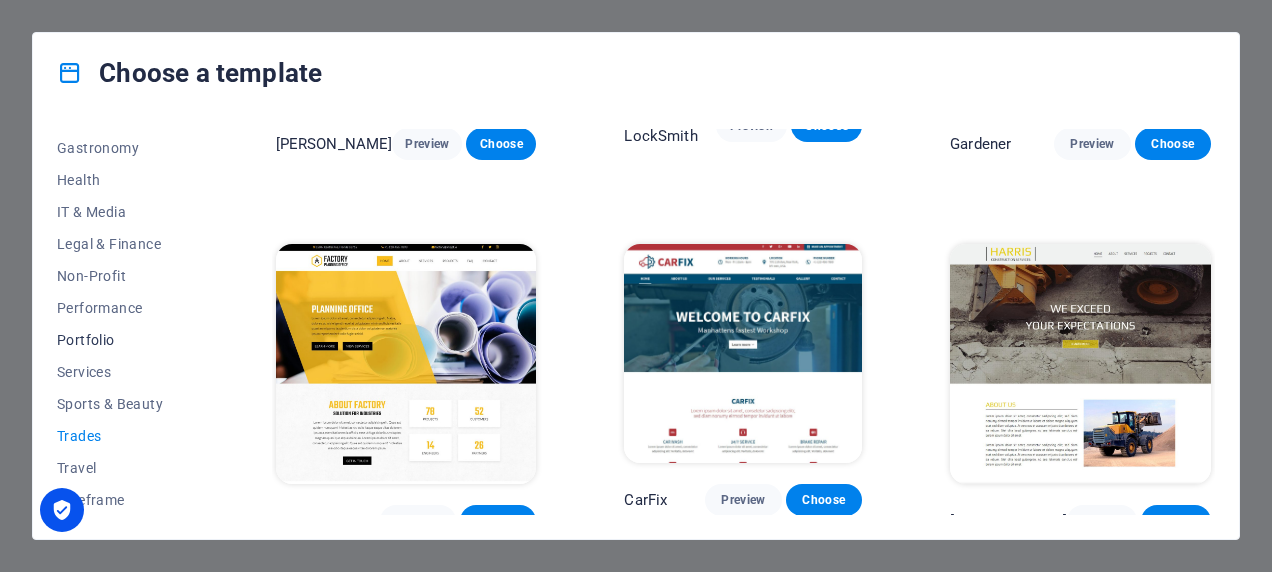 click on "Portfolio" at bounding box center (122, 340) 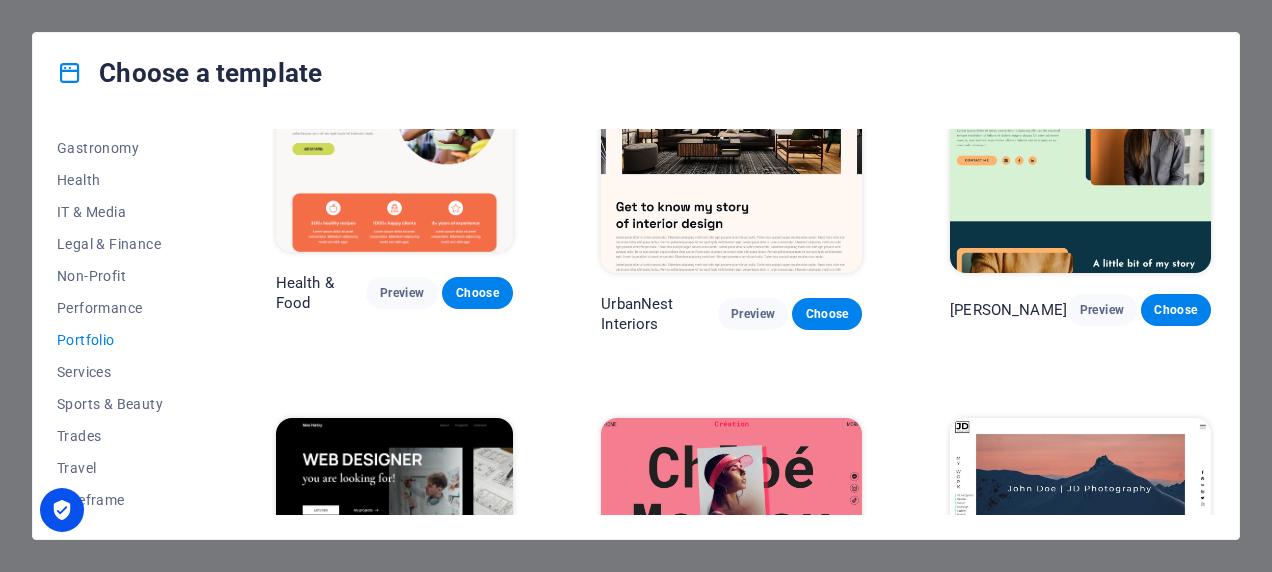 scroll, scrollTop: 0, scrollLeft: 0, axis: both 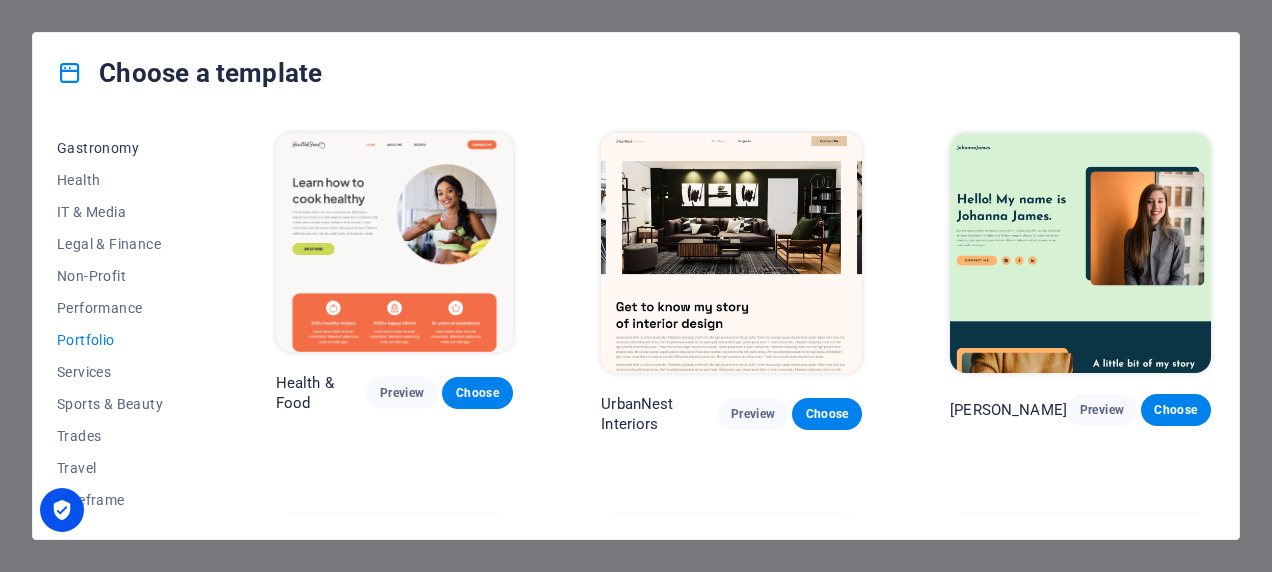 click on "Gastronomy" at bounding box center (122, 148) 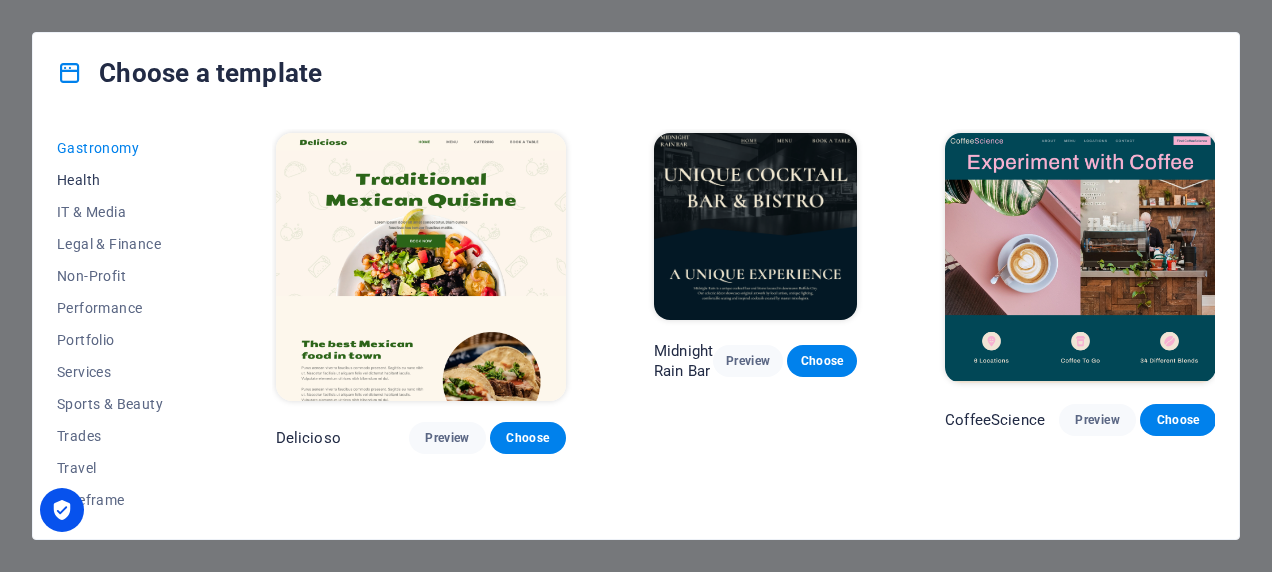 click on "Health" at bounding box center [122, 180] 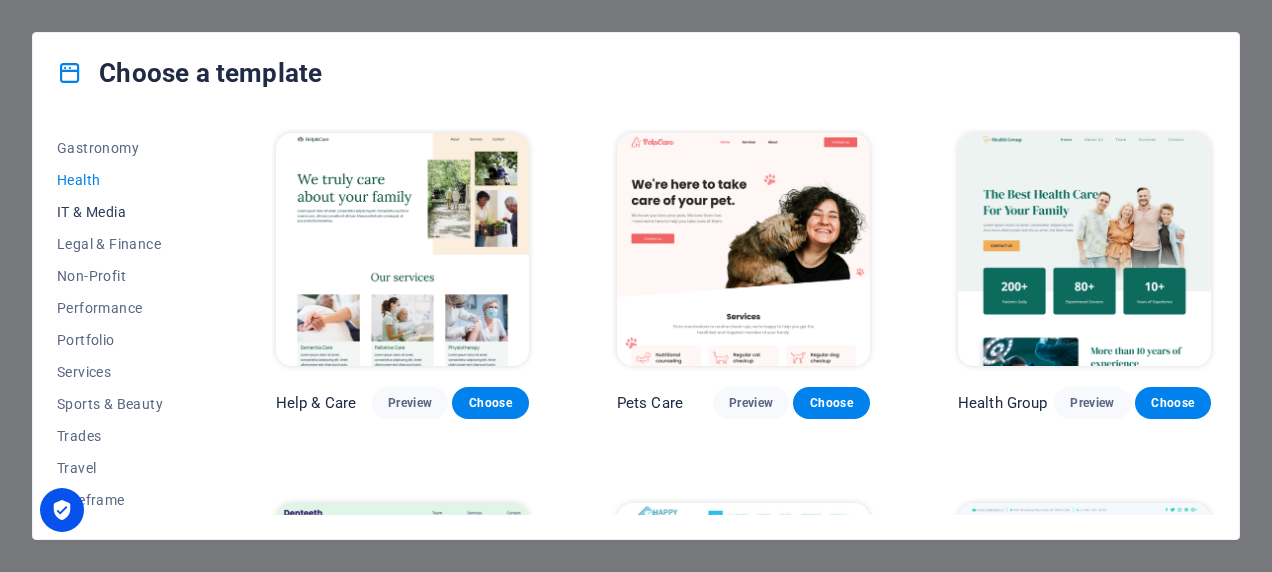 click on "IT & Media" at bounding box center (122, 212) 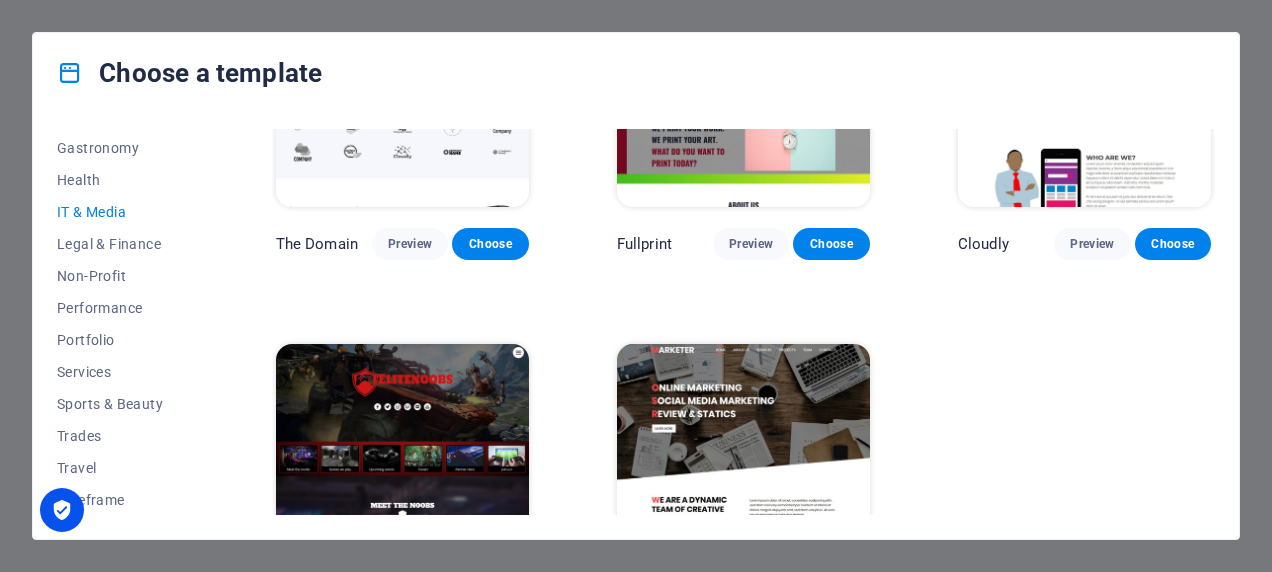 scroll, scrollTop: 1020, scrollLeft: 0, axis: vertical 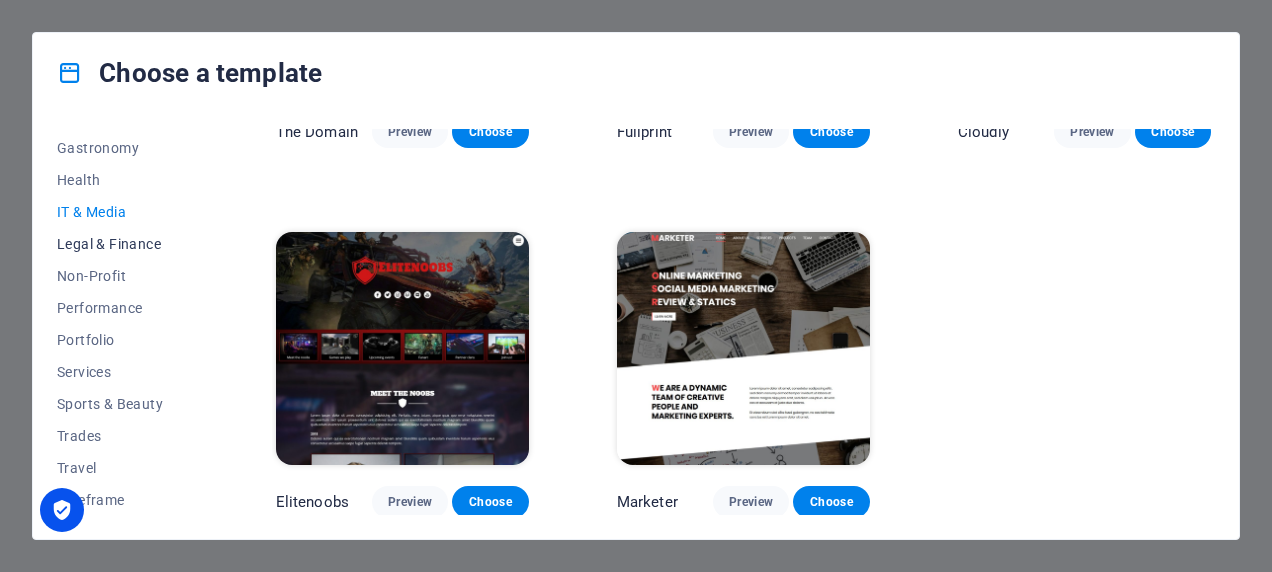 click on "Legal & Finance" at bounding box center (122, 244) 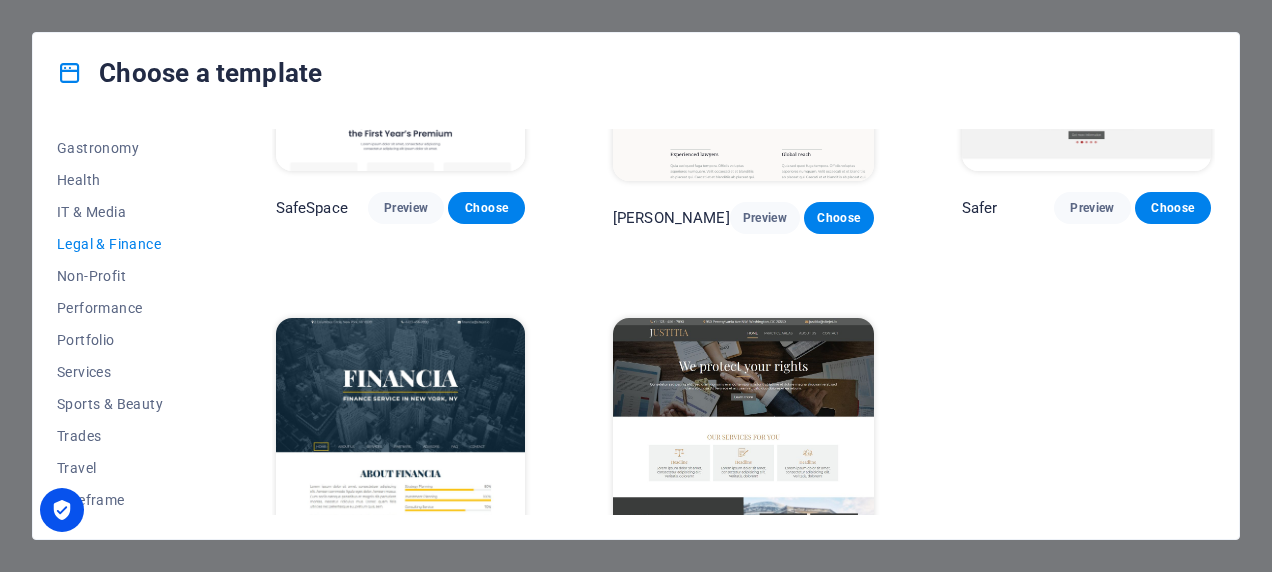 scroll, scrollTop: 269, scrollLeft: 0, axis: vertical 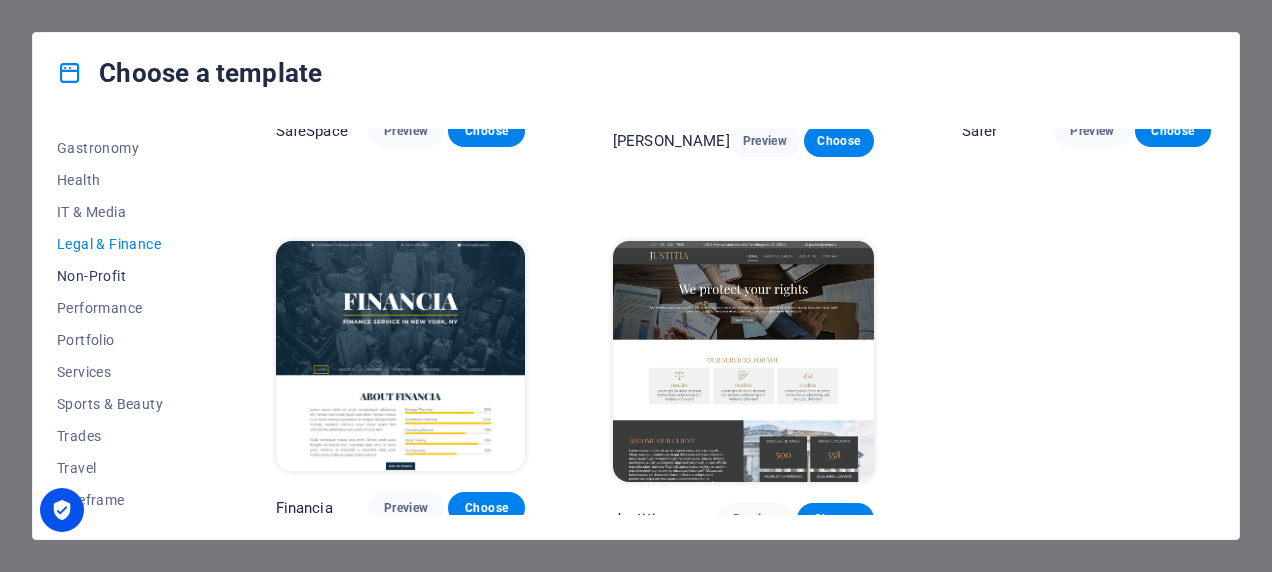 click on "Non-Profit" at bounding box center [122, 276] 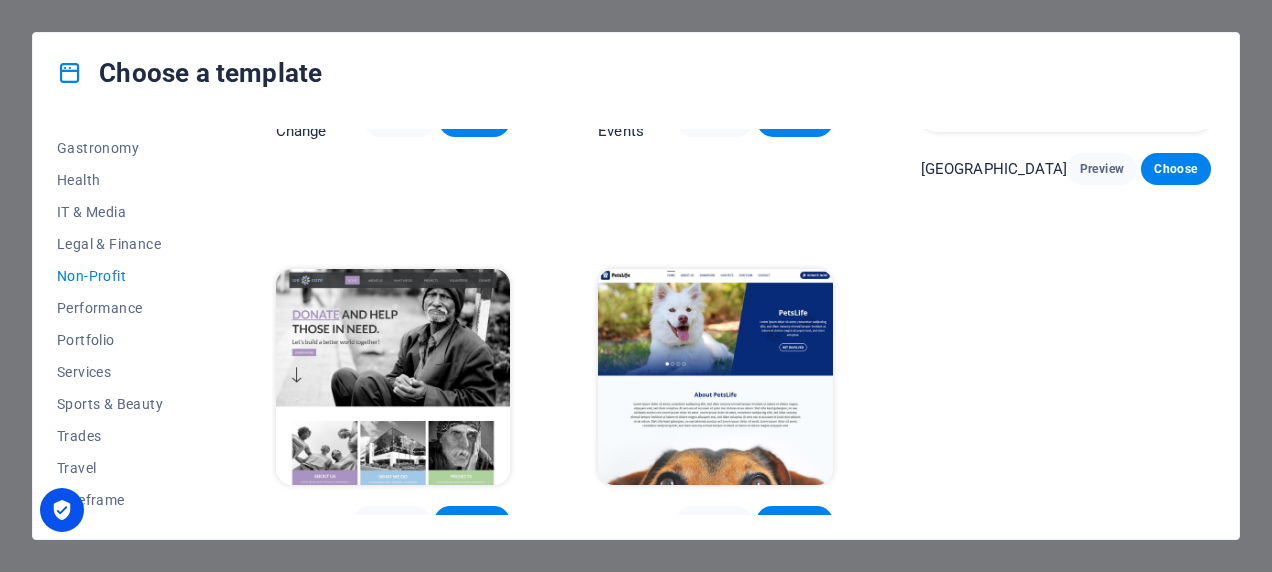 scroll, scrollTop: 0, scrollLeft: 0, axis: both 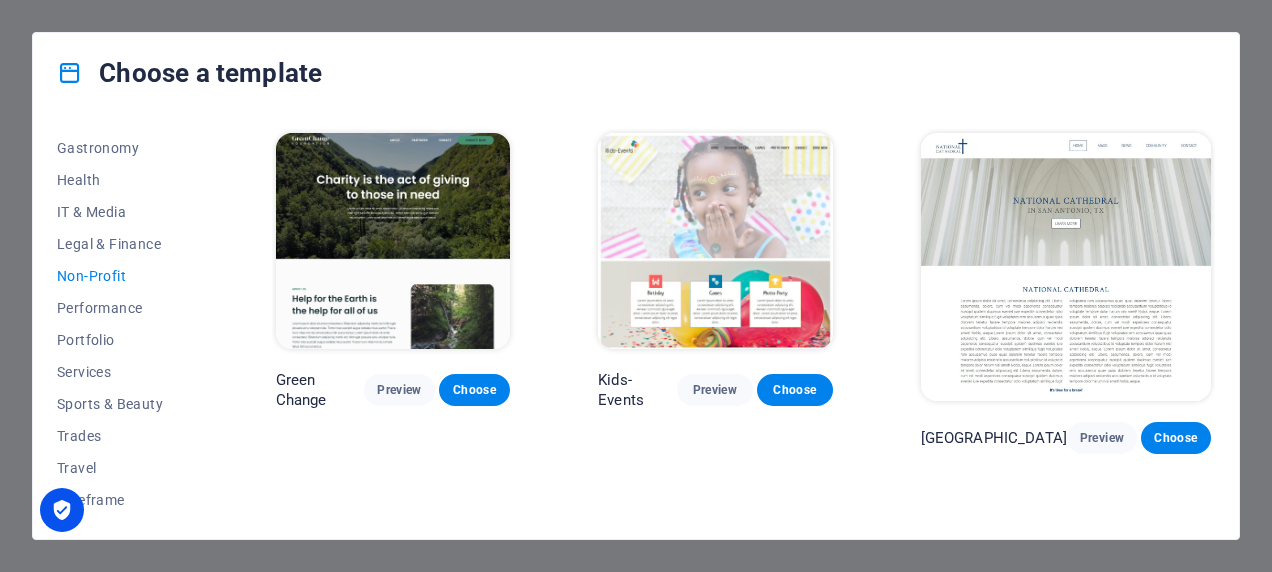 click on "Non-Profit" at bounding box center (122, 276) 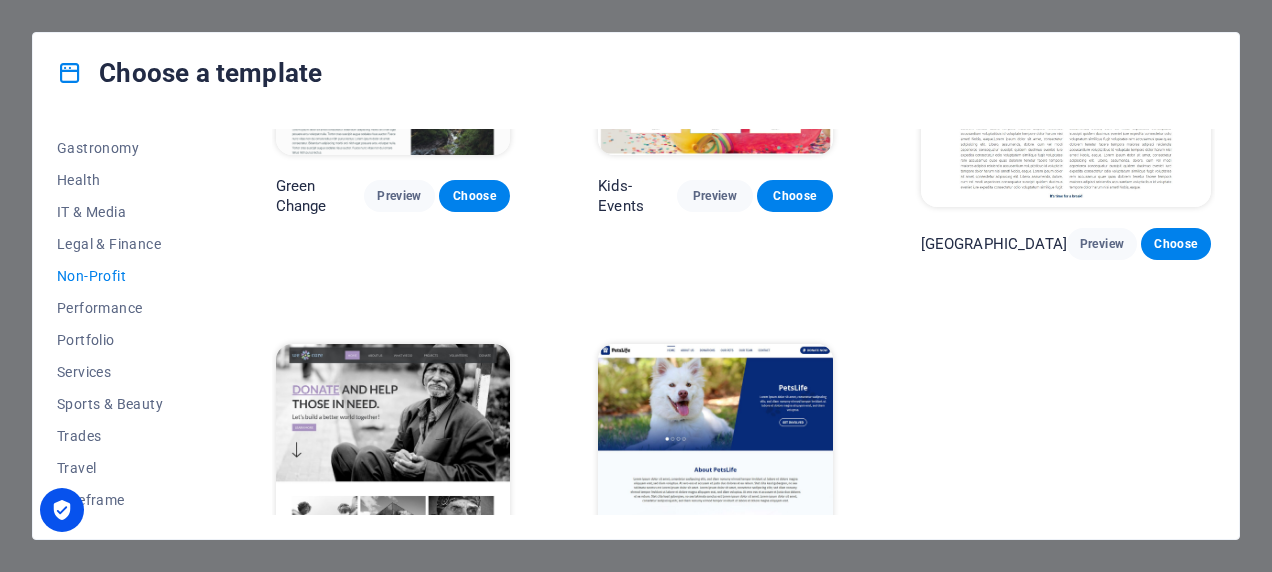 scroll, scrollTop: 277, scrollLeft: 0, axis: vertical 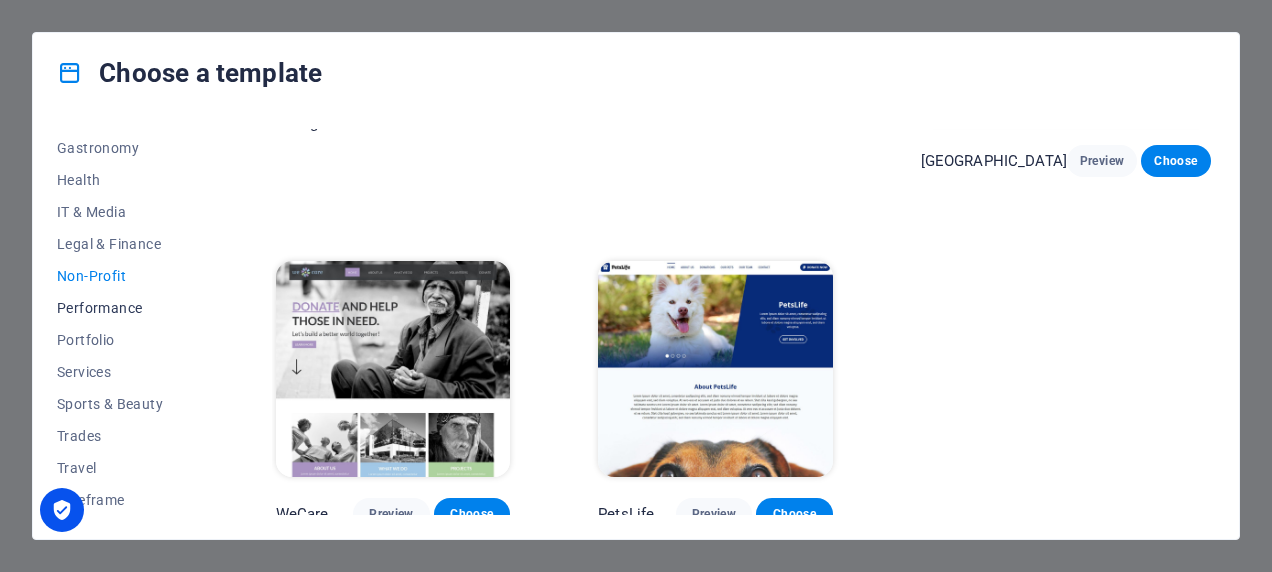 click on "Performance" at bounding box center (122, 308) 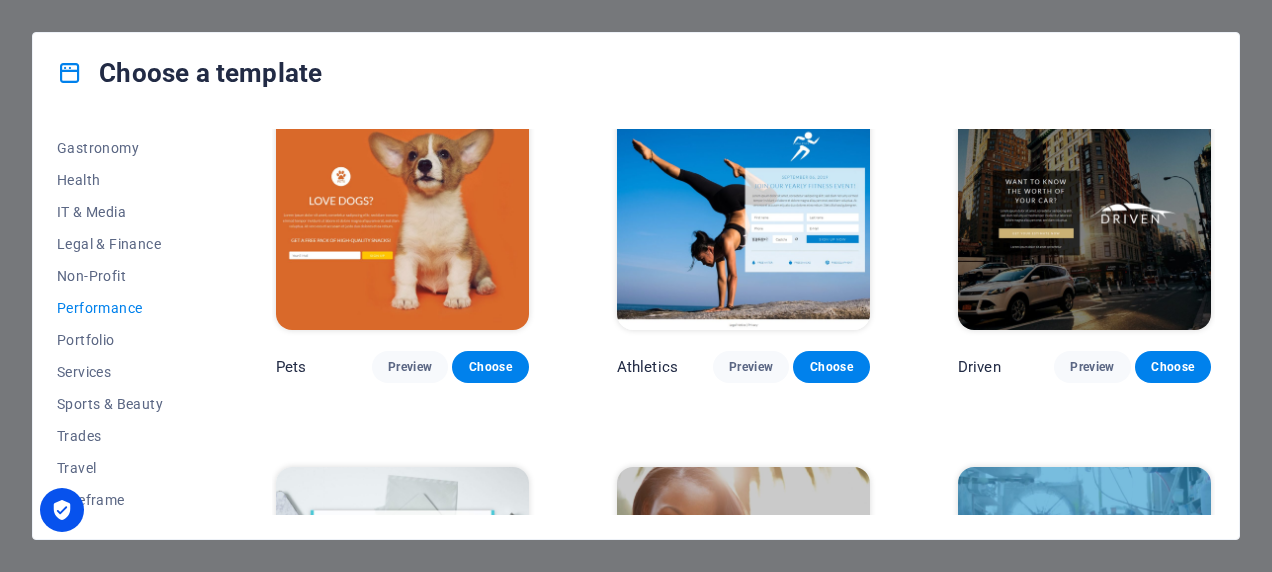 scroll, scrollTop: 677, scrollLeft: 0, axis: vertical 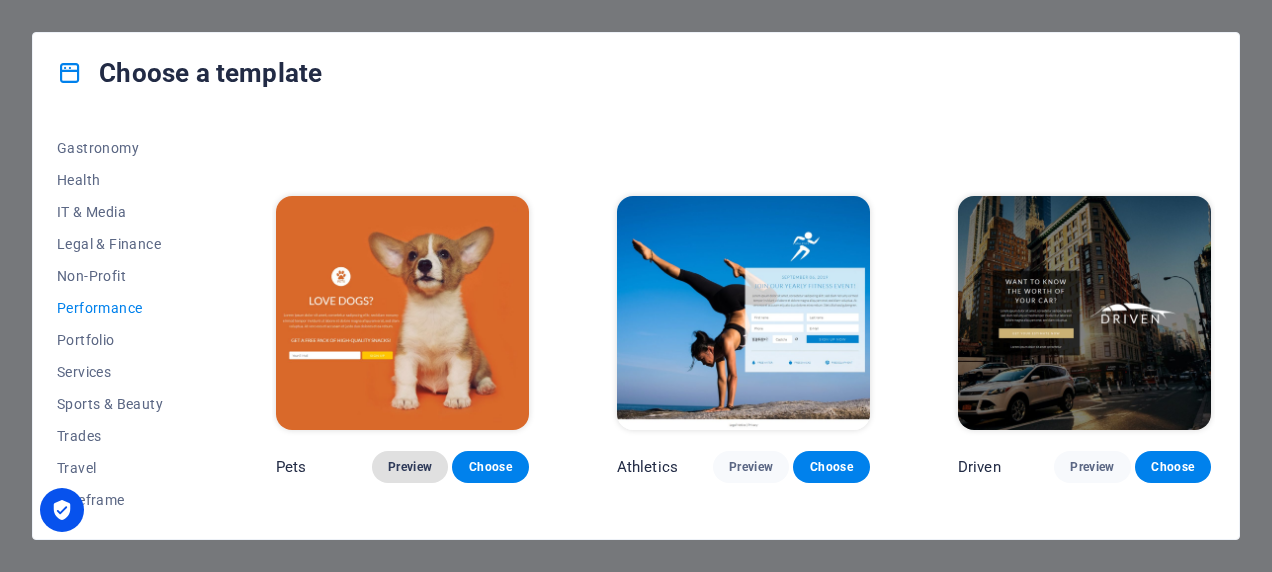 click on "Preview" at bounding box center [410, 467] 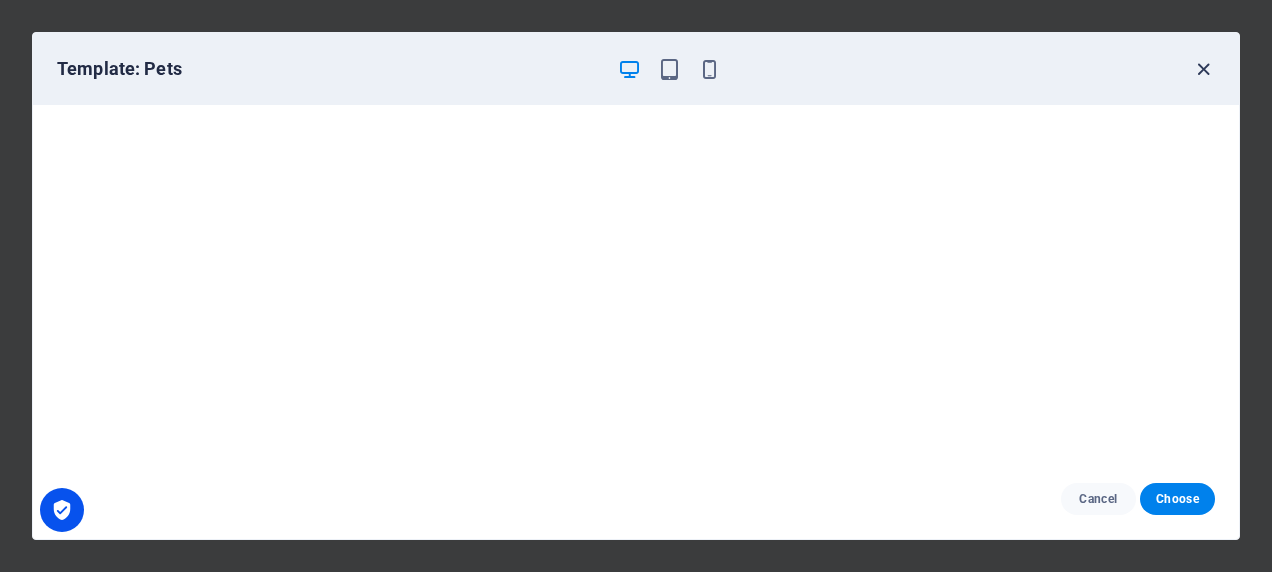 click at bounding box center (1203, 69) 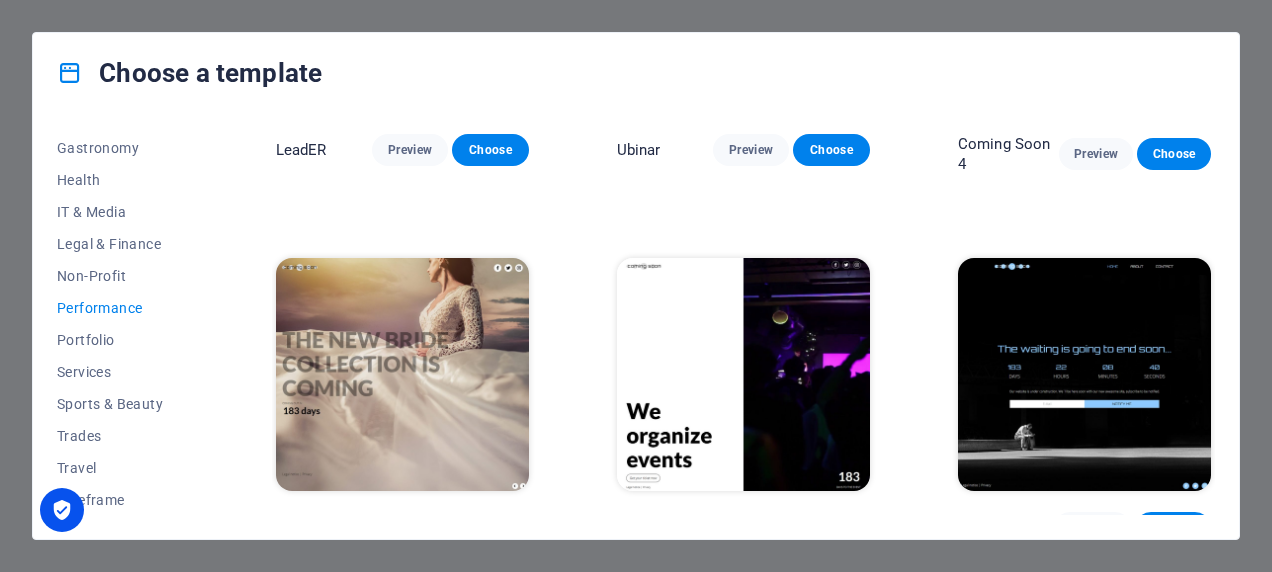 scroll, scrollTop: 1756, scrollLeft: 0, axis: vertical 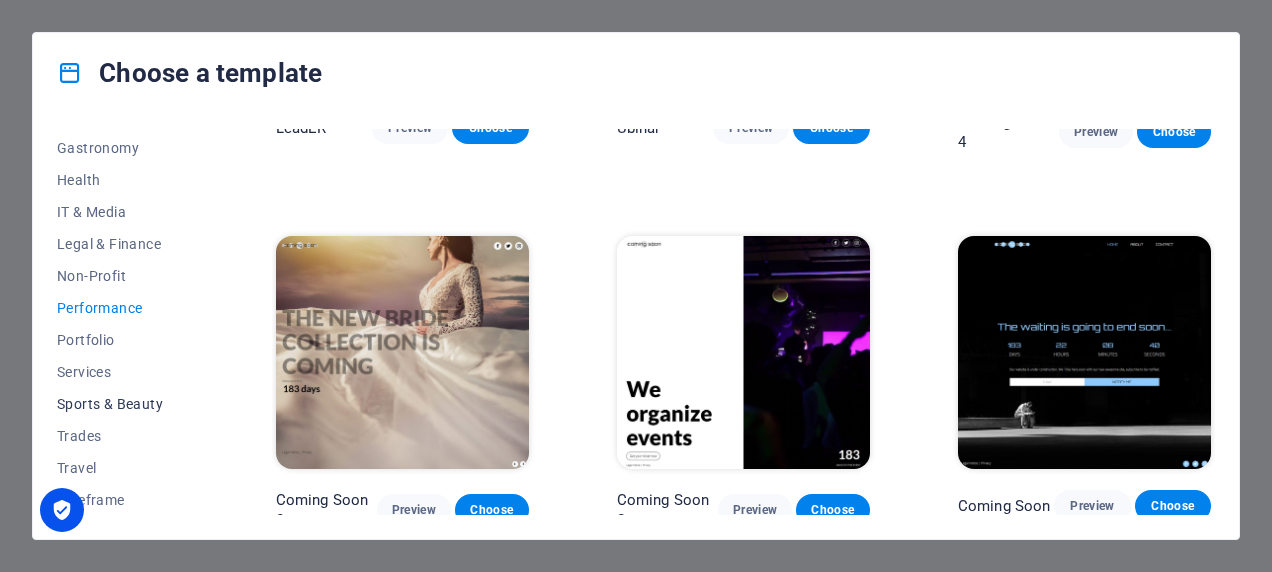 click on "Sports & Beauty" at bounding box center [122, 404] 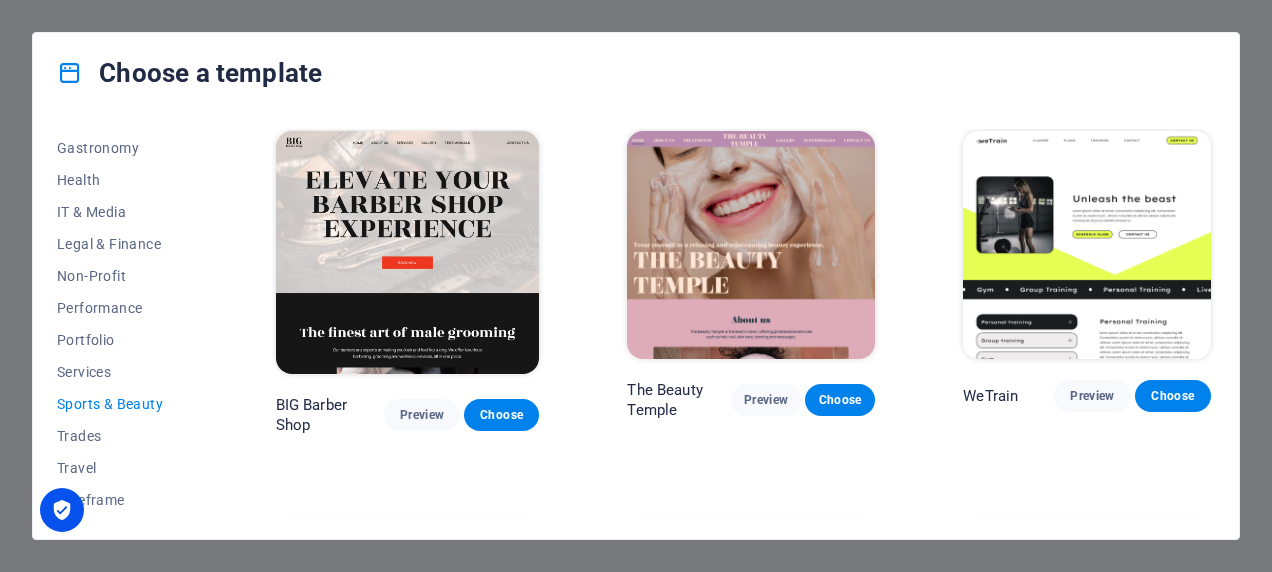 scroll, scrollTop: 0, scrollLeft: 0, axis: both 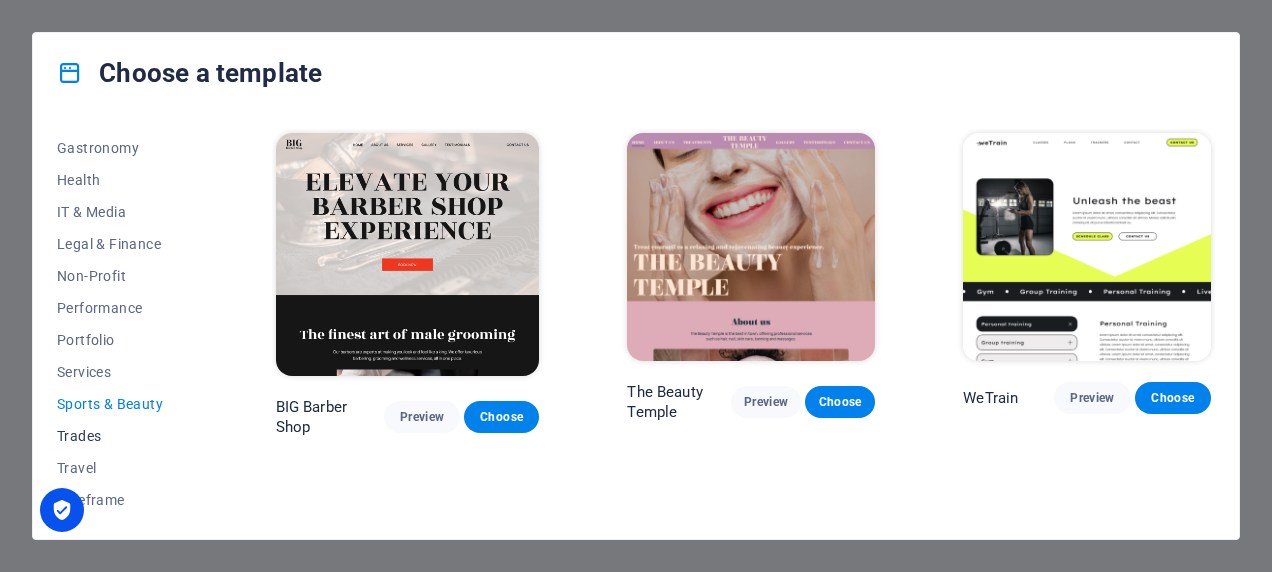 click on "Trades" at bounding box center (122, 436) 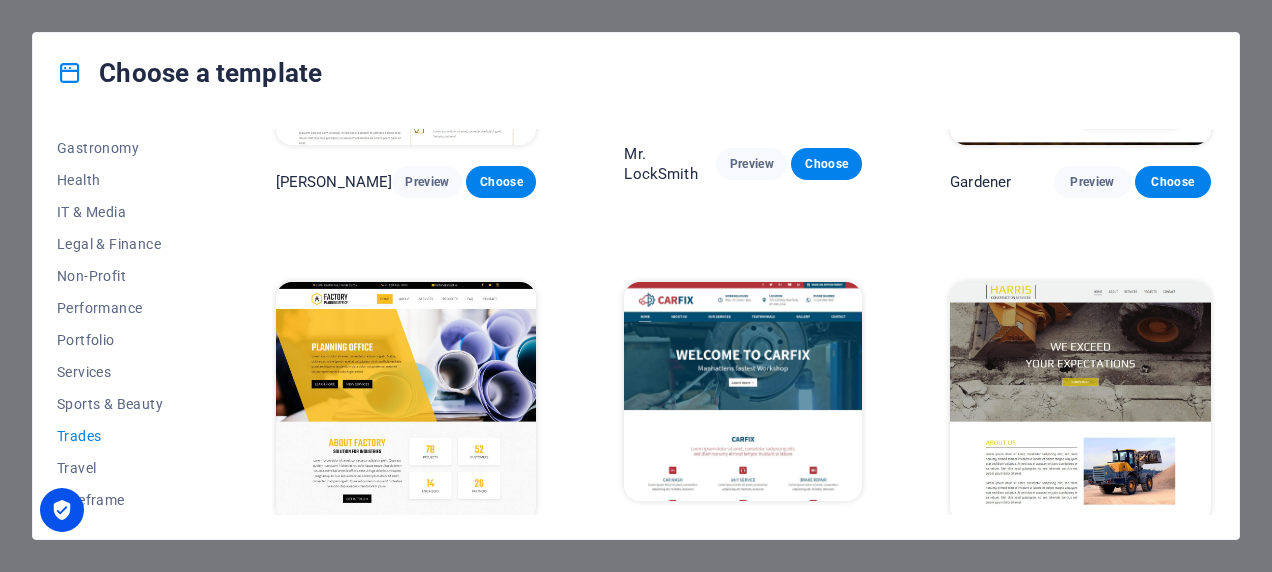 scroll, scrollTop: 644, scrollLeft: 0, axis: vertical 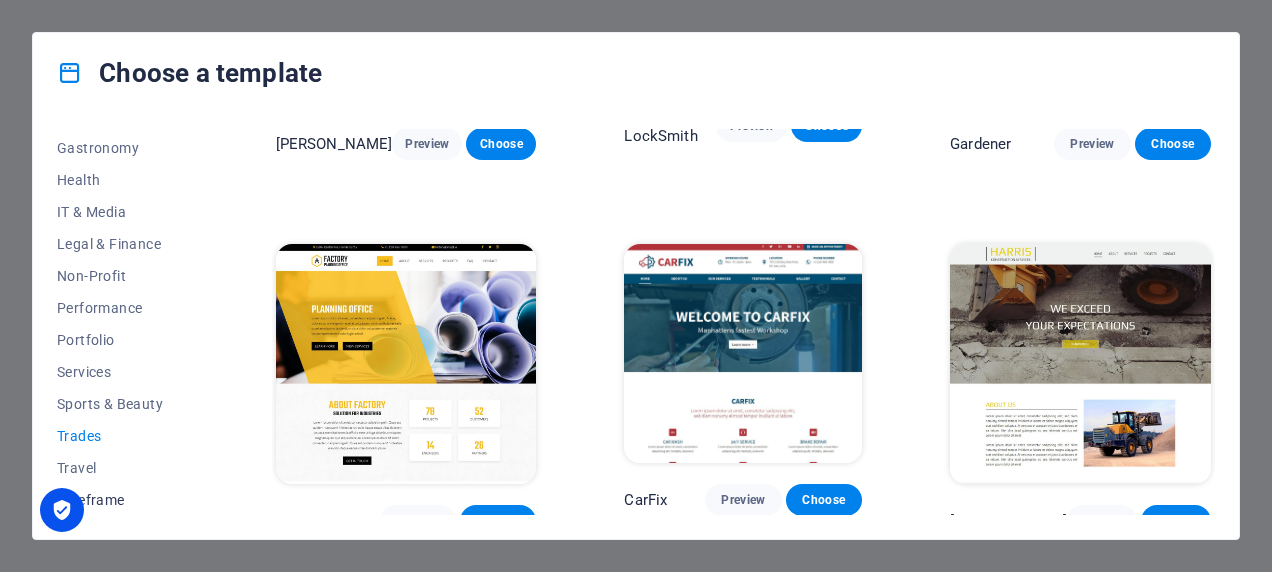 click on "Wireframe" at bounding box center [122, 500] 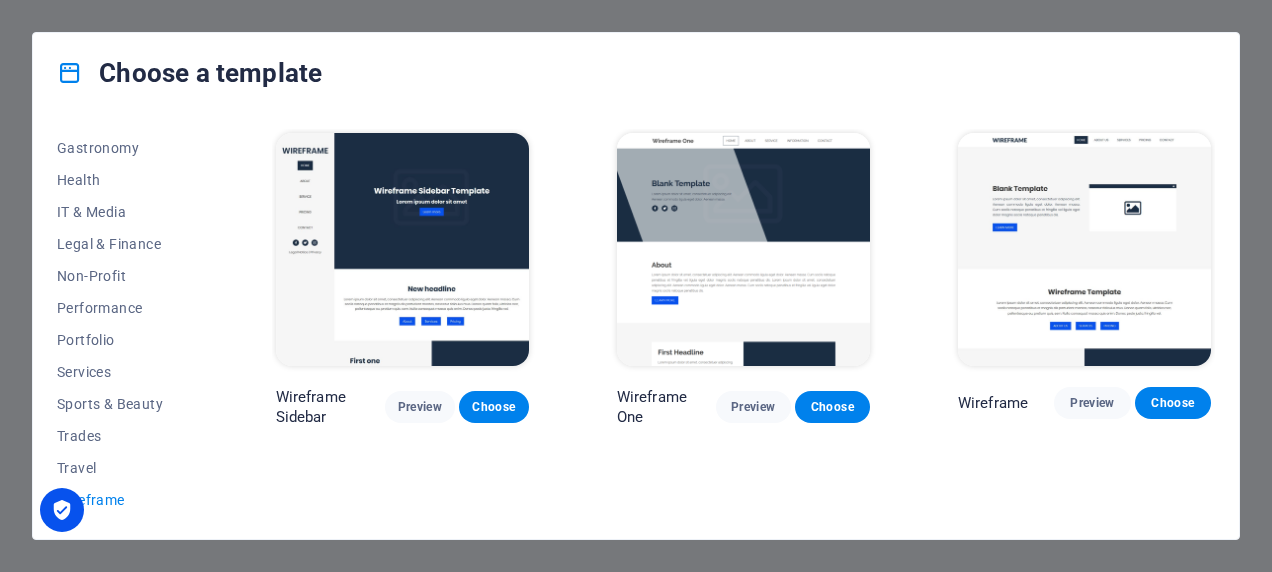 click on "Wireframe" at bounding box center [122, 500] 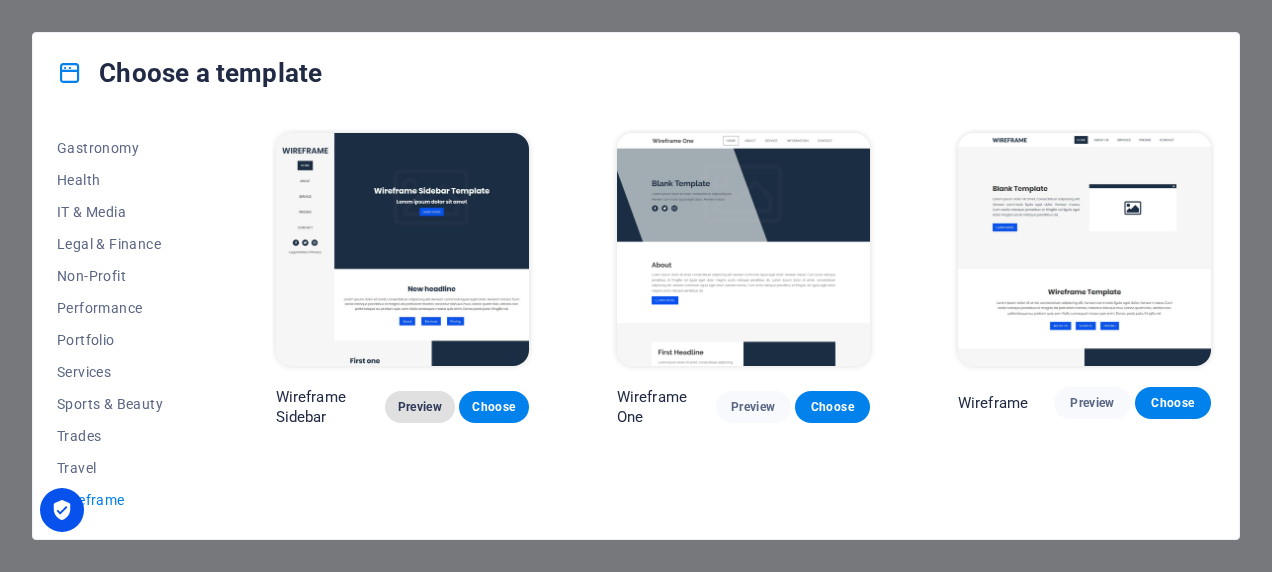 click on "Preview" at bounding box center (420, 407) 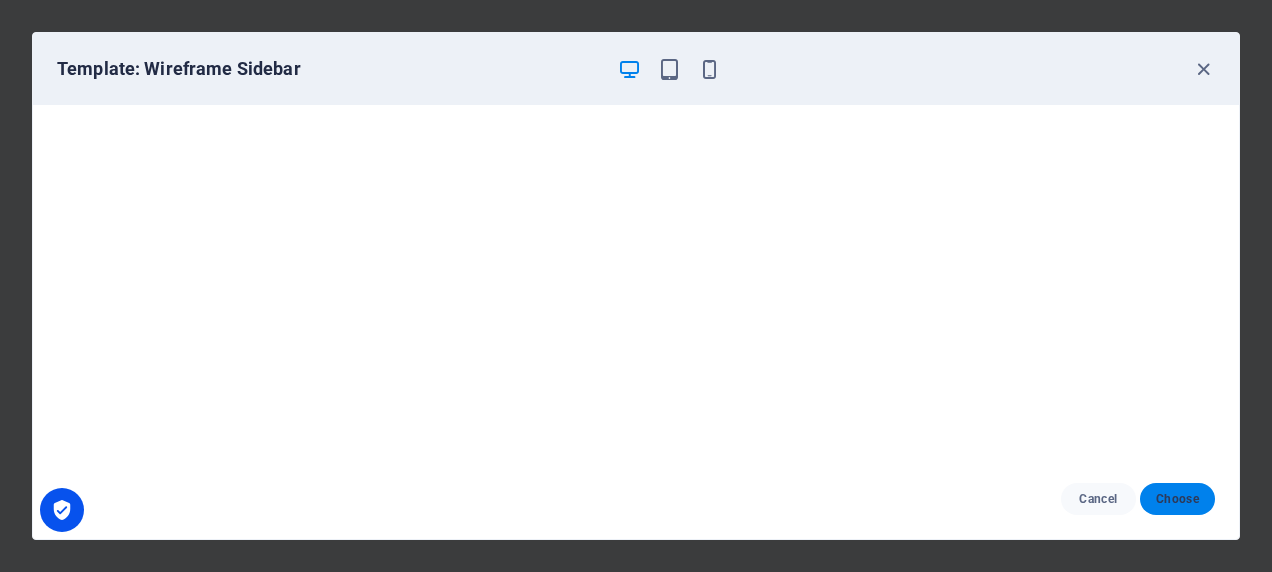 click on "Choose" at bounding box center [1177, 499] 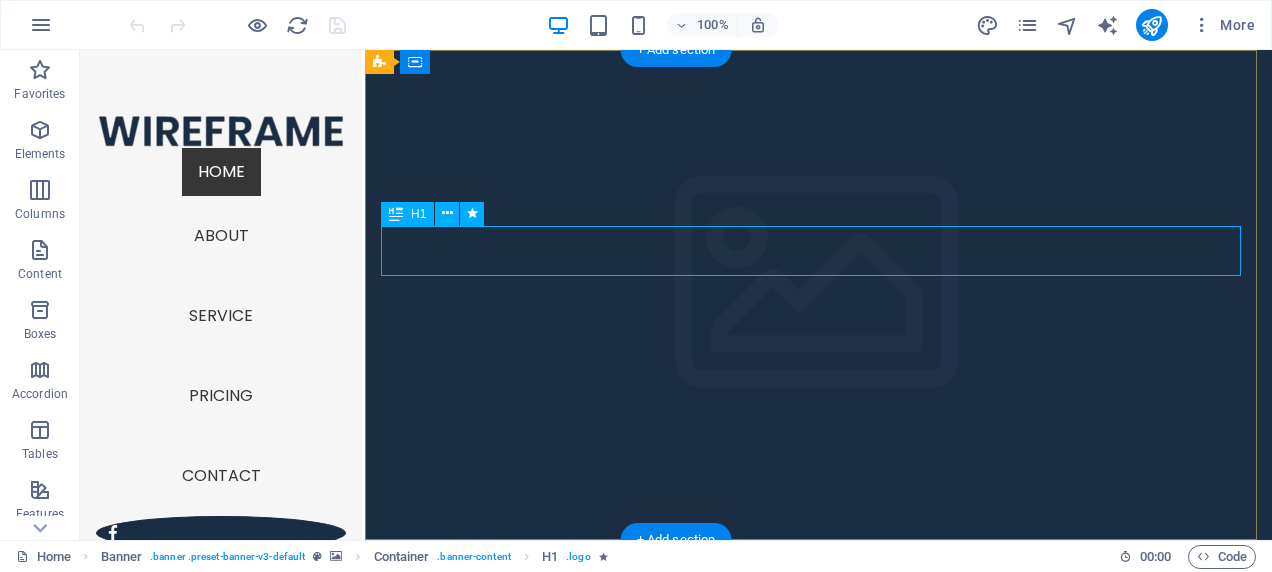 scroll, scrollTop: 0, scrollLeft: 0, axis: both 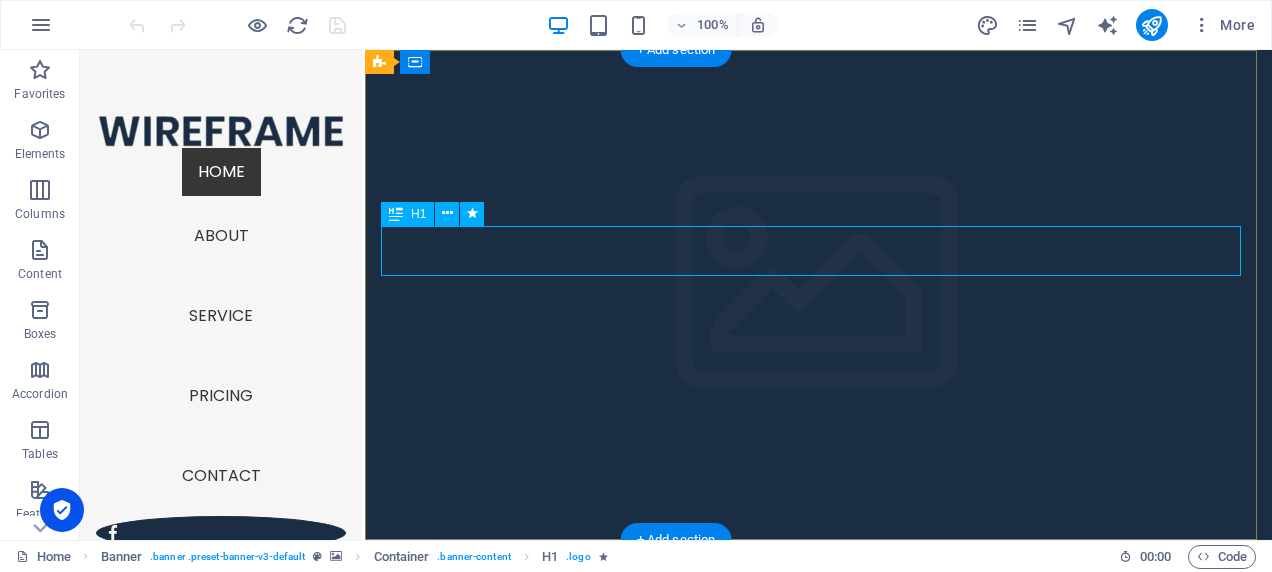 click on "Wireframe Sidebar Template" at bounding box center [818, 645] 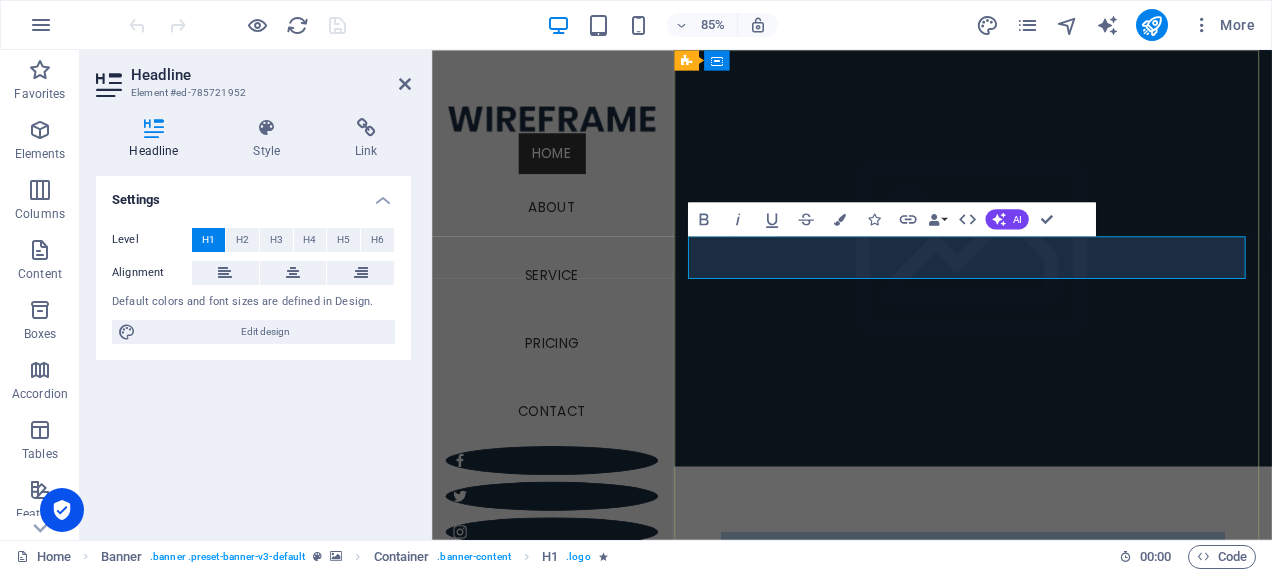 click on "Wireframe Sidebar Template" at bounding box center (1068, 645) 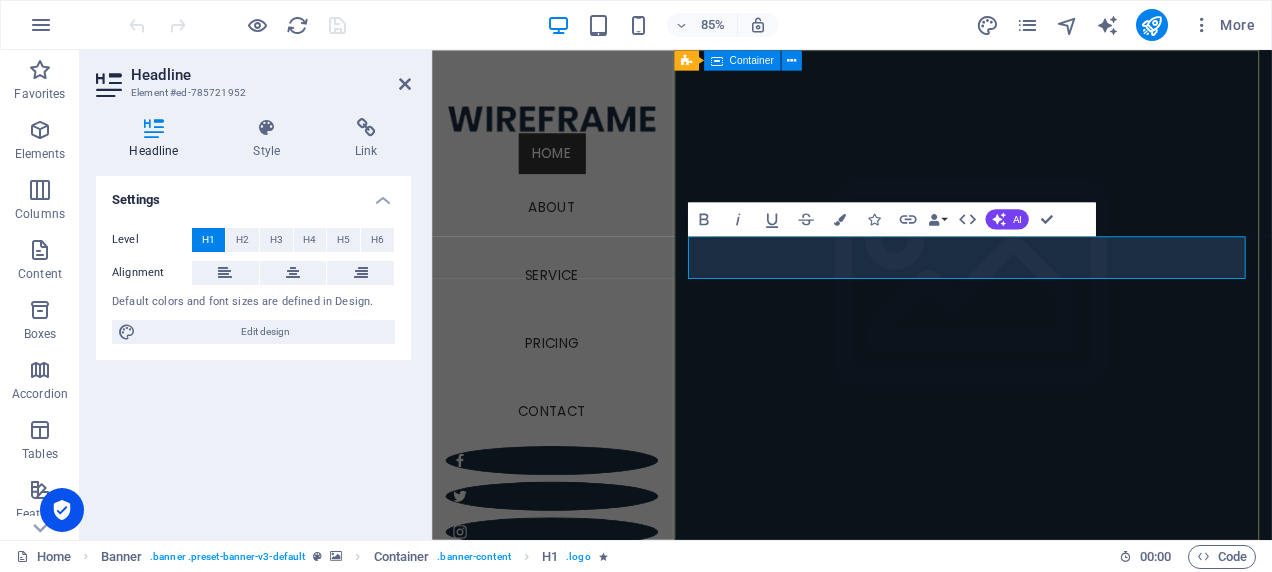 type 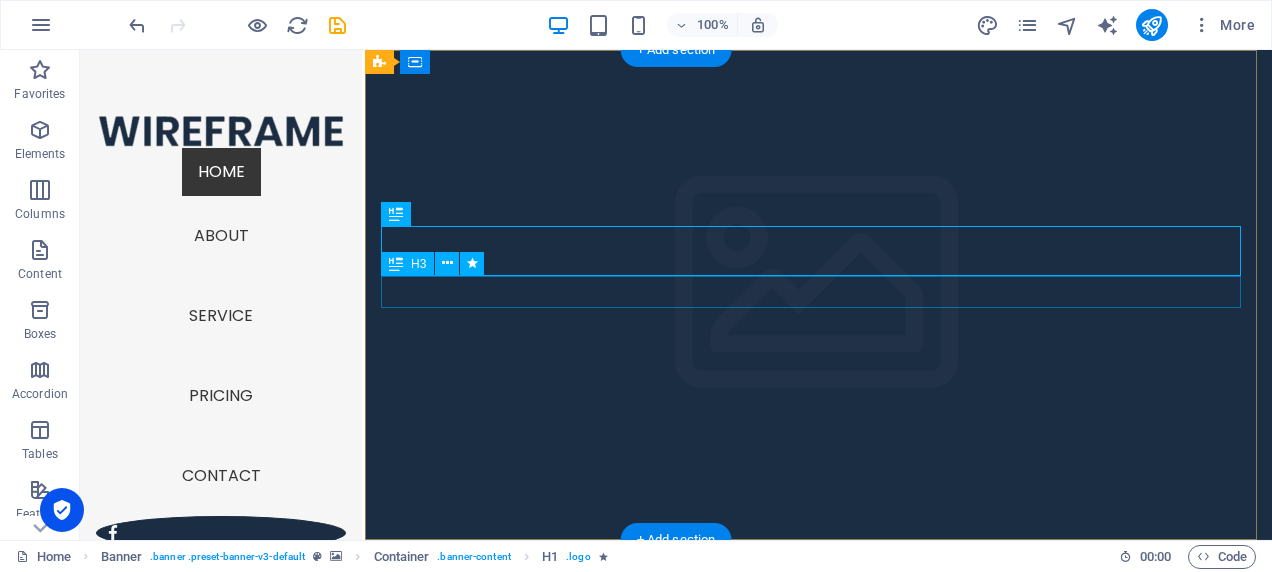 click on "Lorem ipsum dolor sit amet" at bounding box center (818, 686) 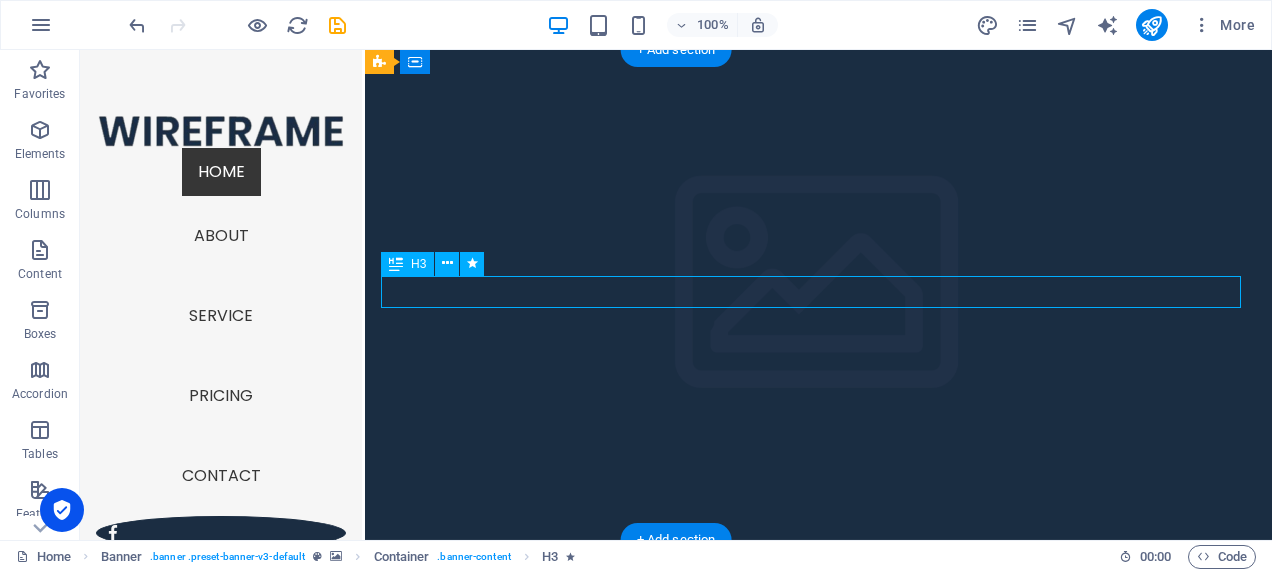 click on "Lorem ipsum dolor sit amet" at bounding box center [818, 686] 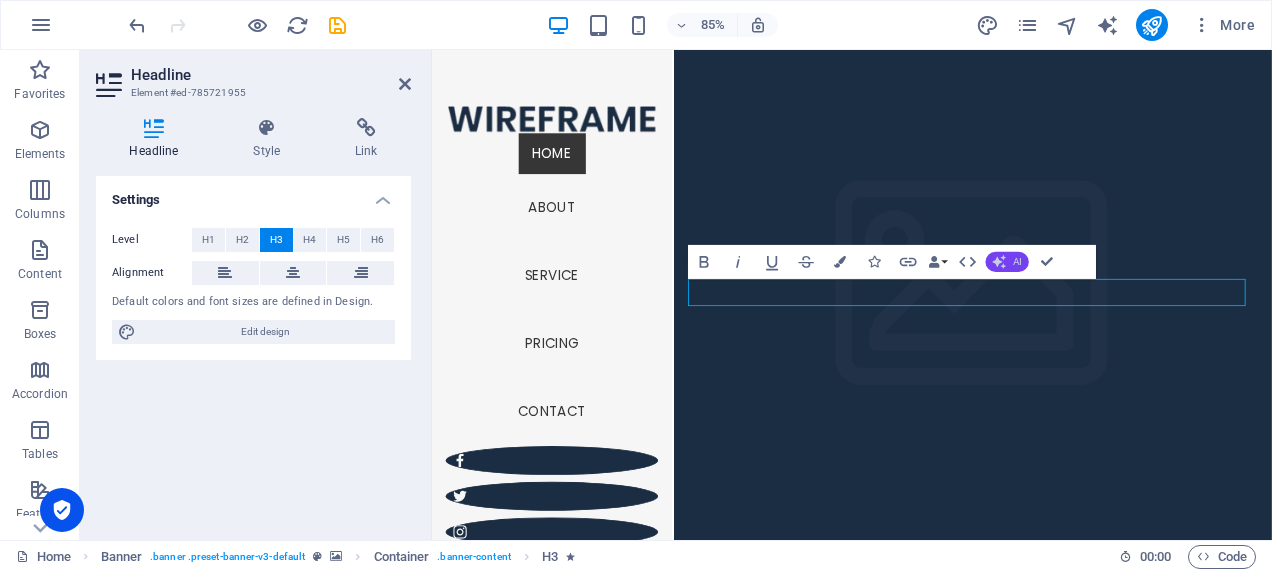 click on "AI" at bounding box center [1006, 261] 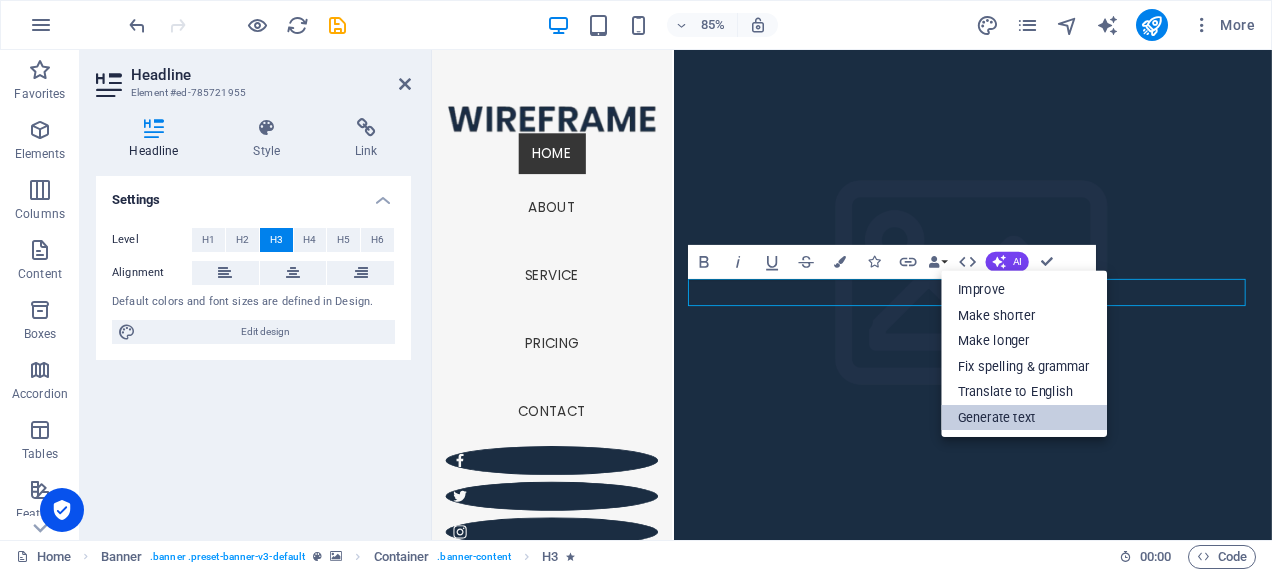 click on "Generate text" at bounding box center [1024, 417] 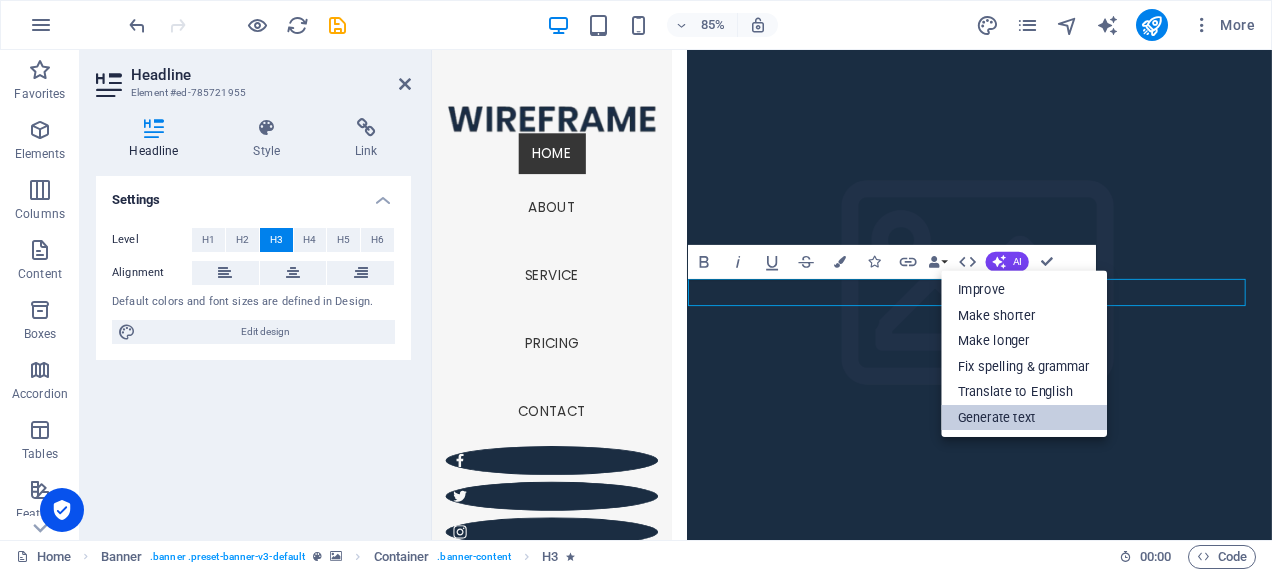 select on "English" 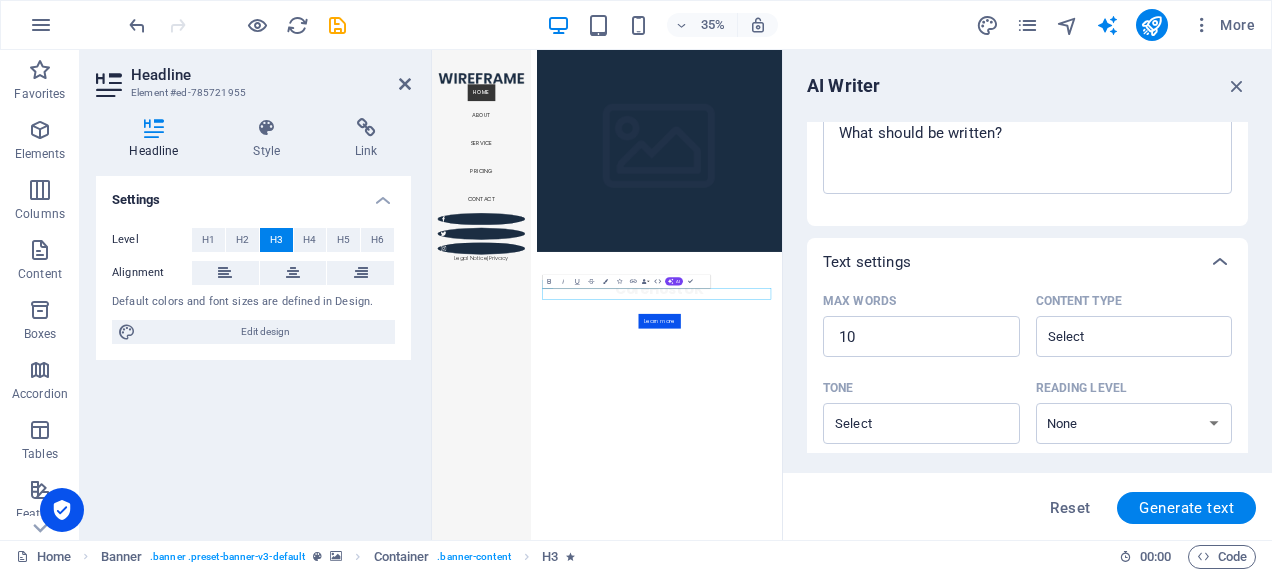 scroll, scrollTop: 584, scrollLeft: 0, axis: vertical 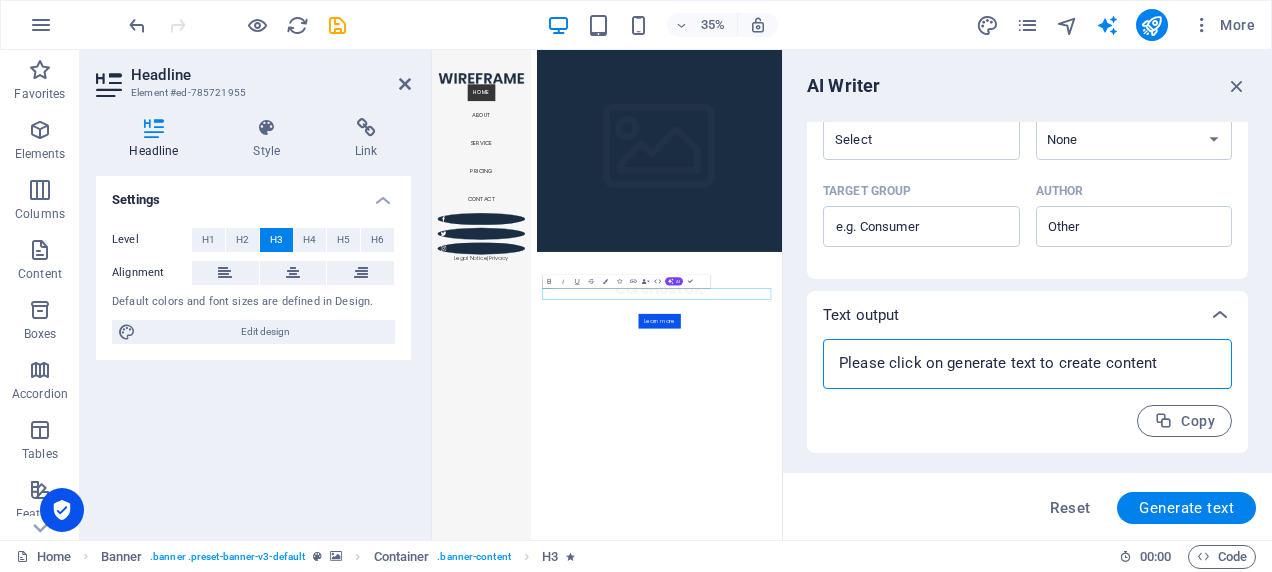 type on "x" 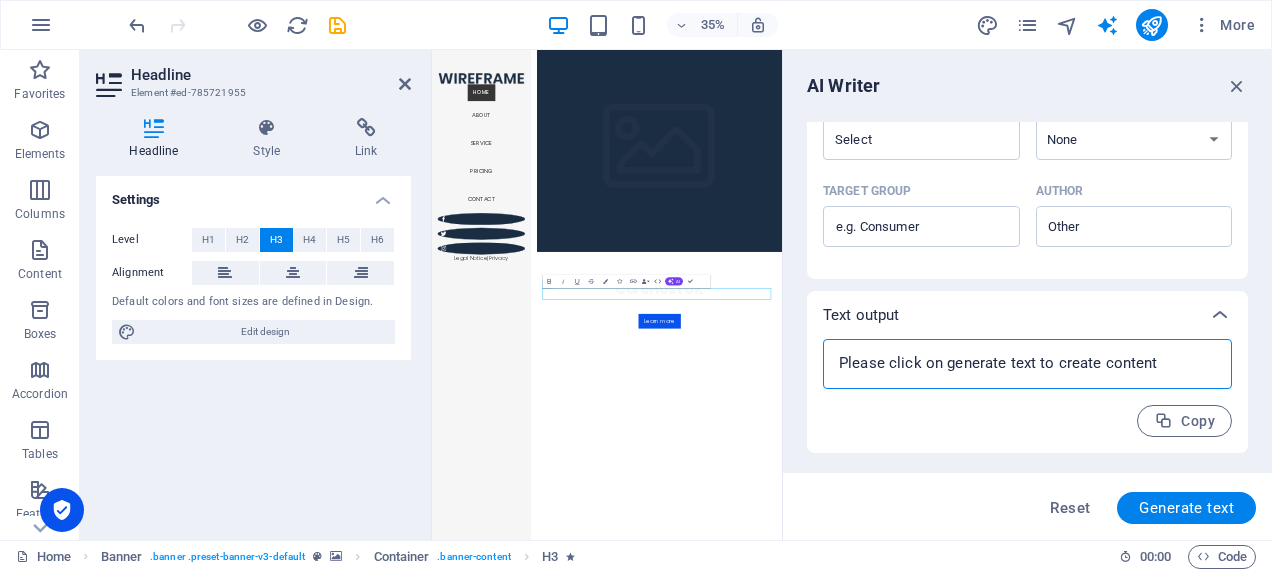 drag, startPoint x: 1158, startPoint y: 367, endPoint x: 932, endPoint y: 362, distance: 226.0553 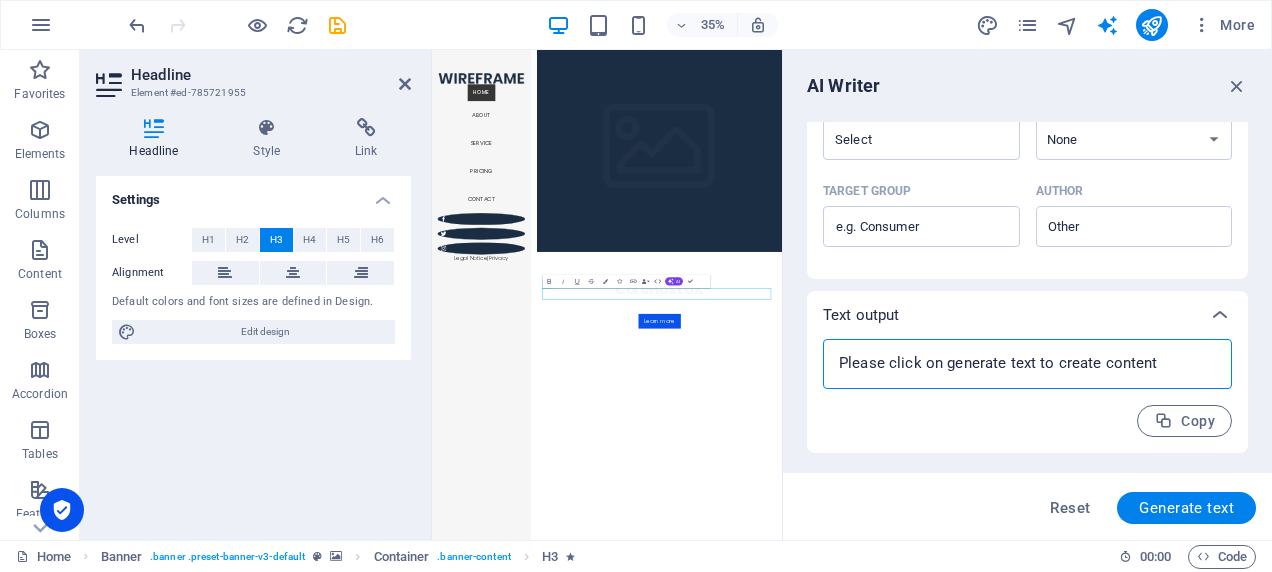 type 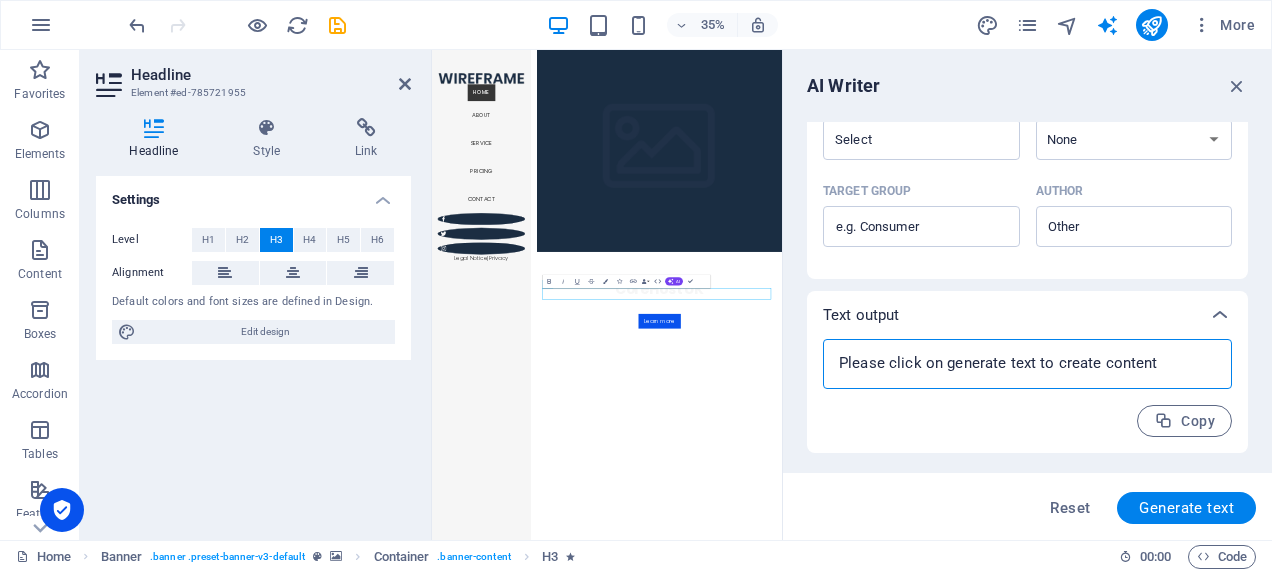click at bounding box center (1027, 364) 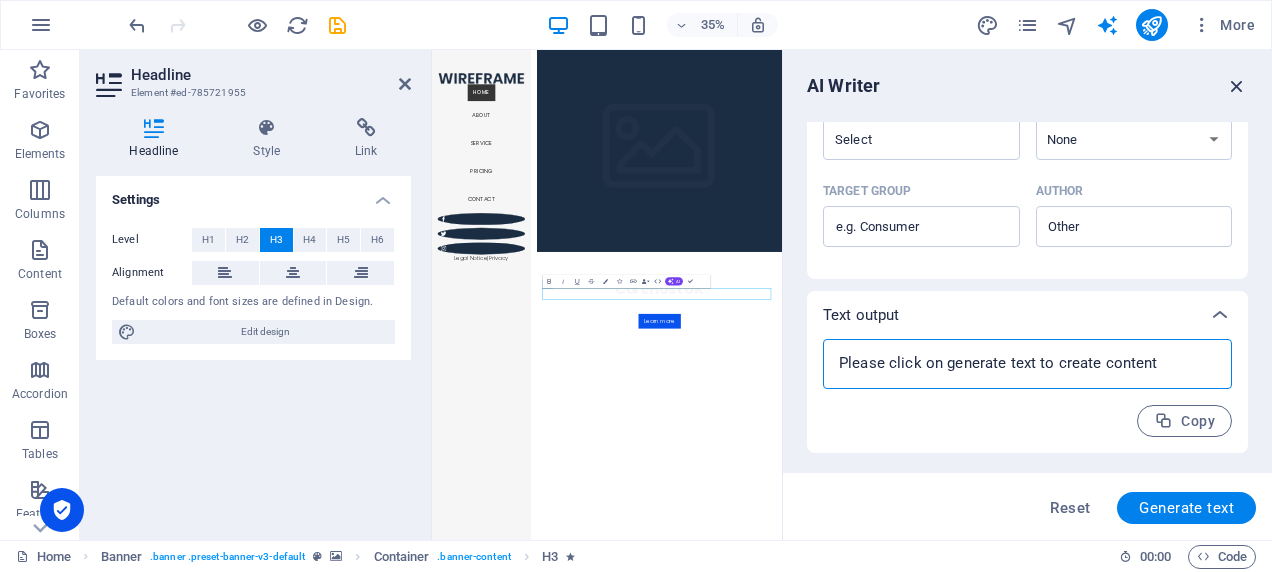 type on "x" 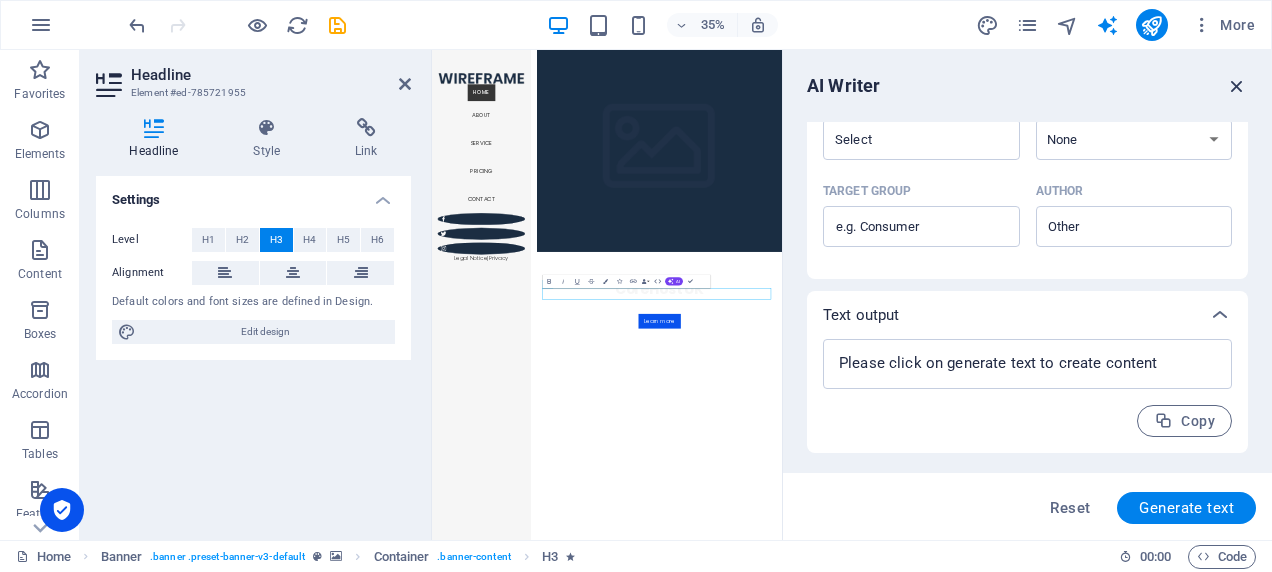 click at bounding box center [1237, 86] 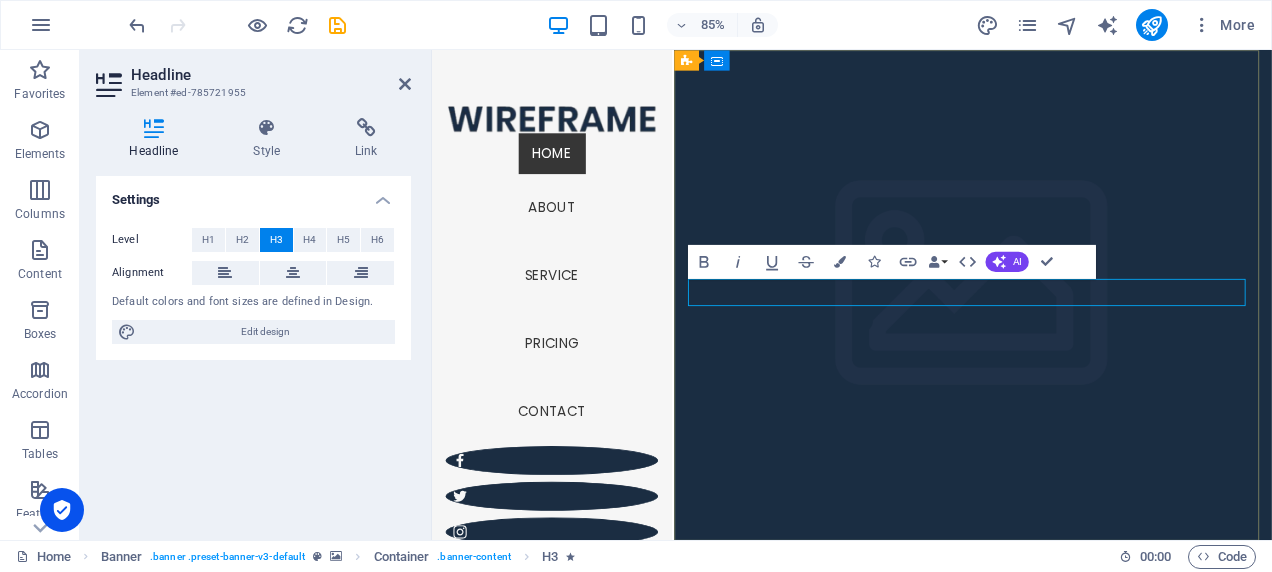 click on "​" at bounding box center [1068, 773] 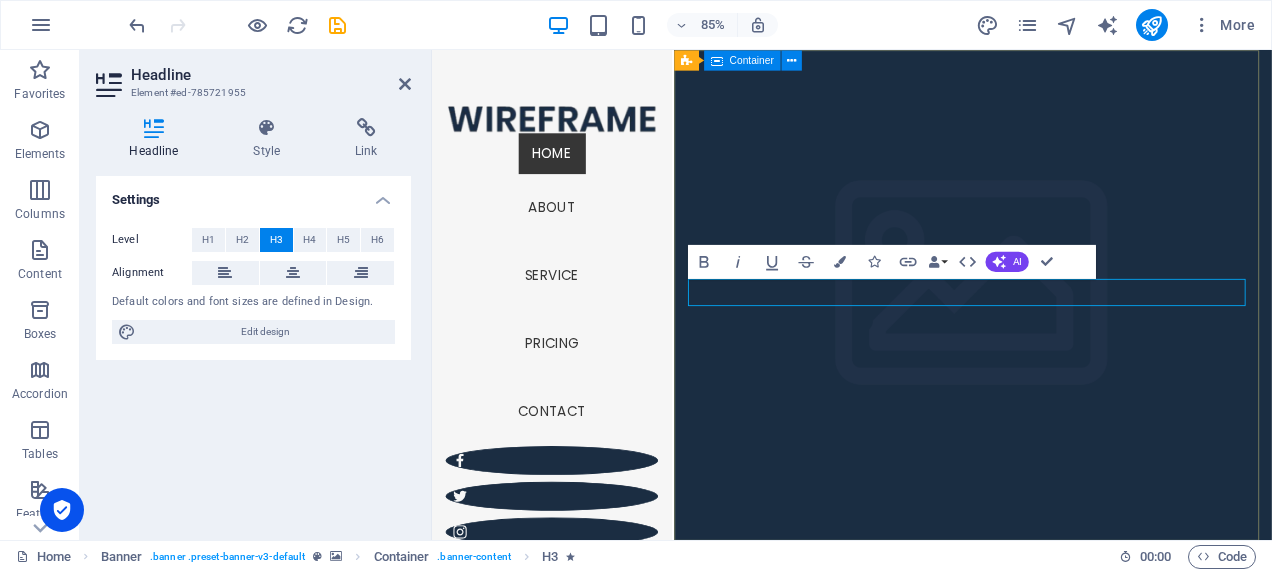 type 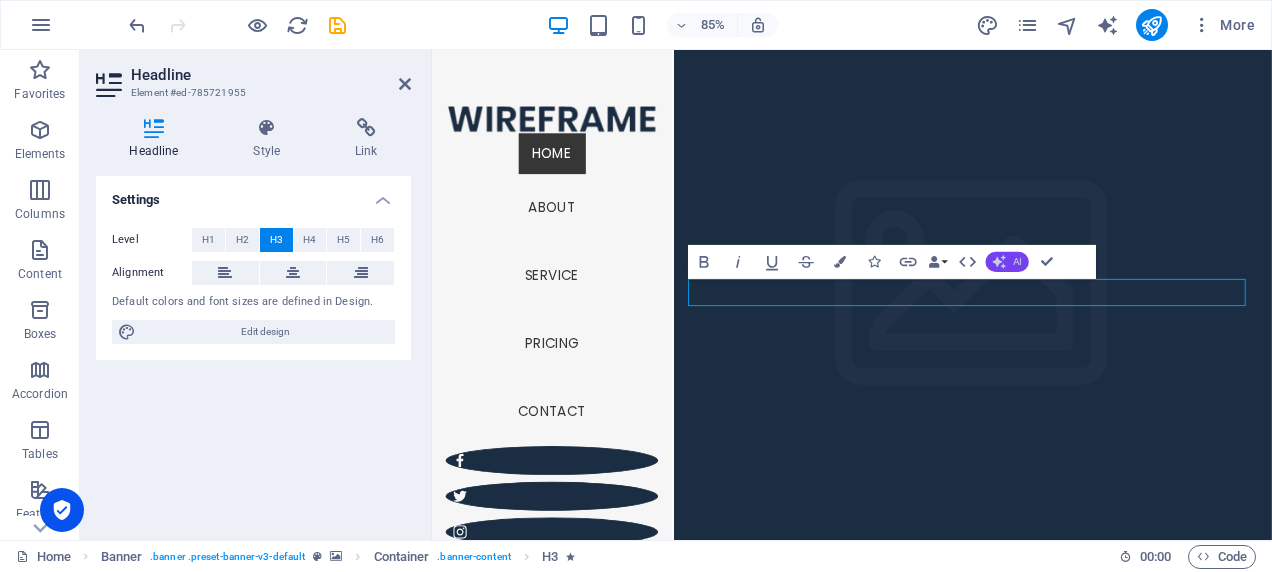 click on "AI" at bounding box center (1017, 262) 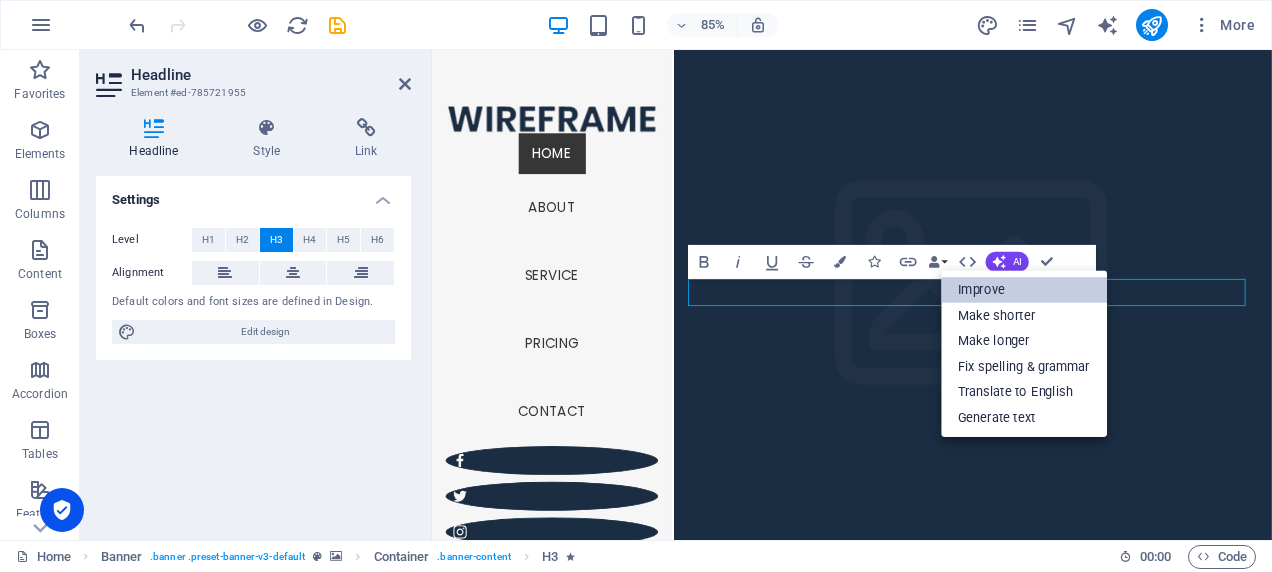 click on "Improve" at bounding box center [1024, 290] 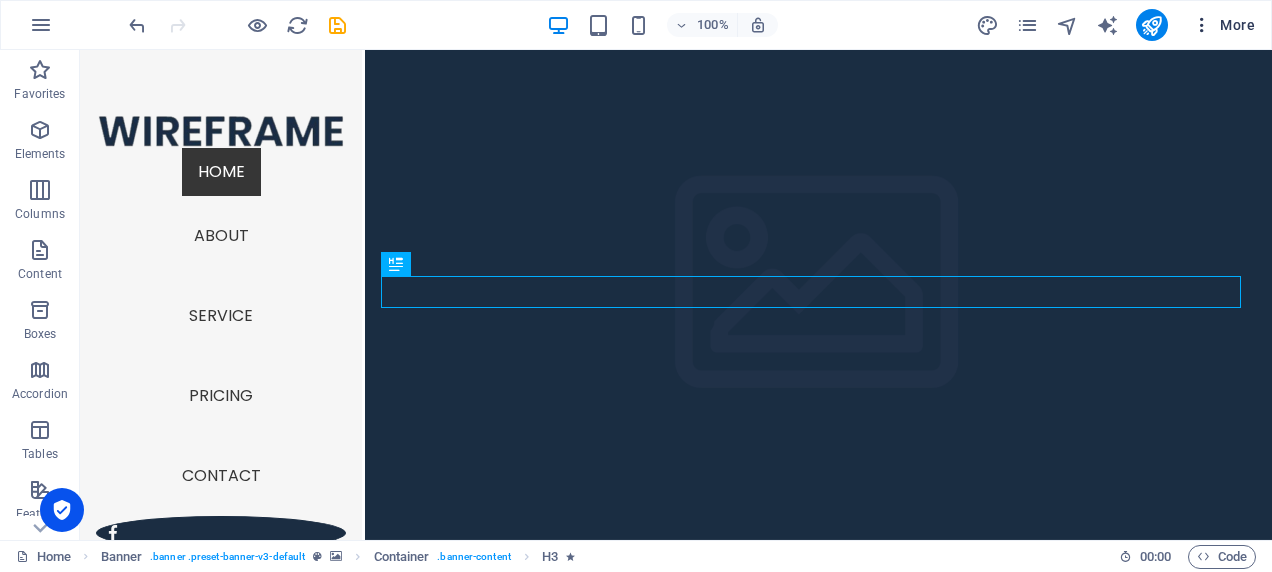 click on "More" at bounding box center (1223, 25) 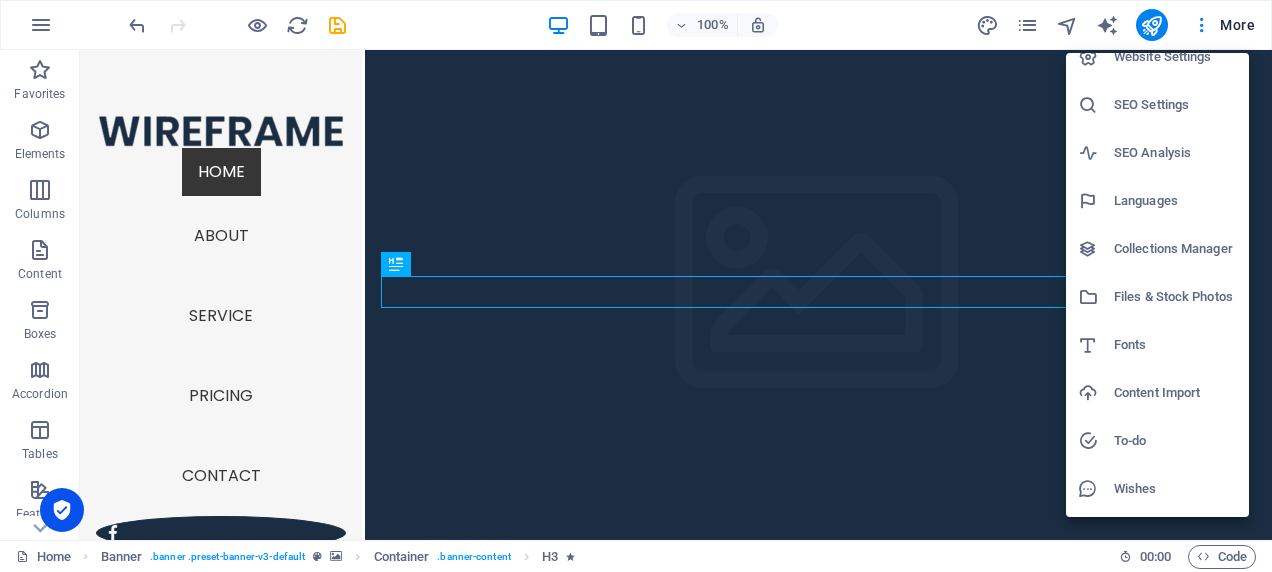 scroll, scrollTop: 0, scrollLeft: 0, axis: both 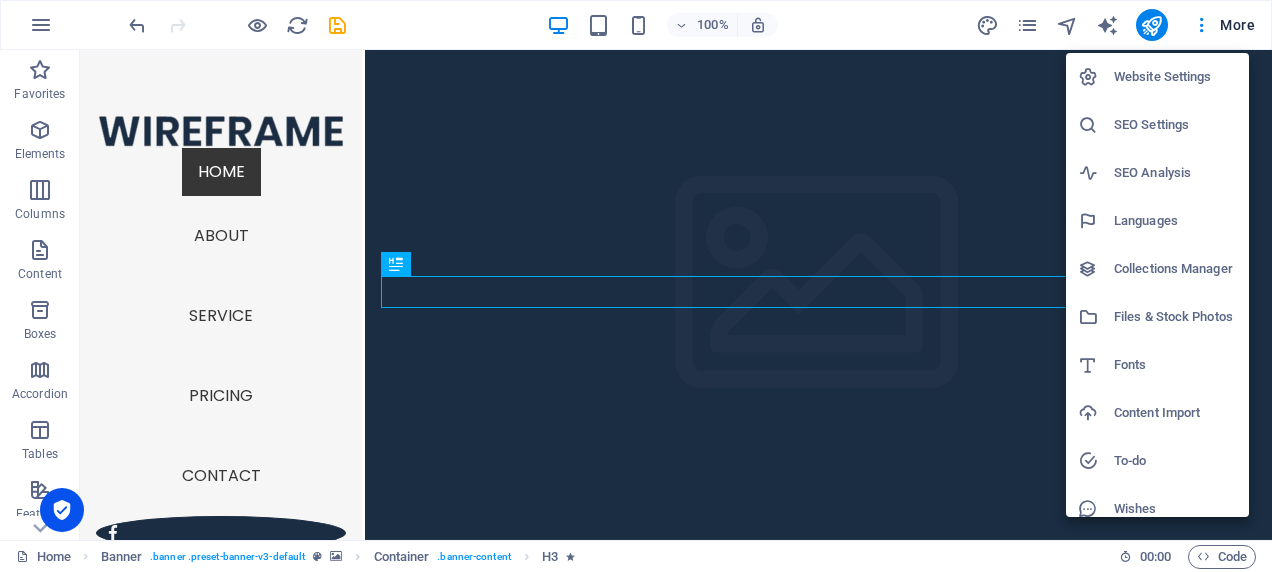 click at bounding box center (636, 286) 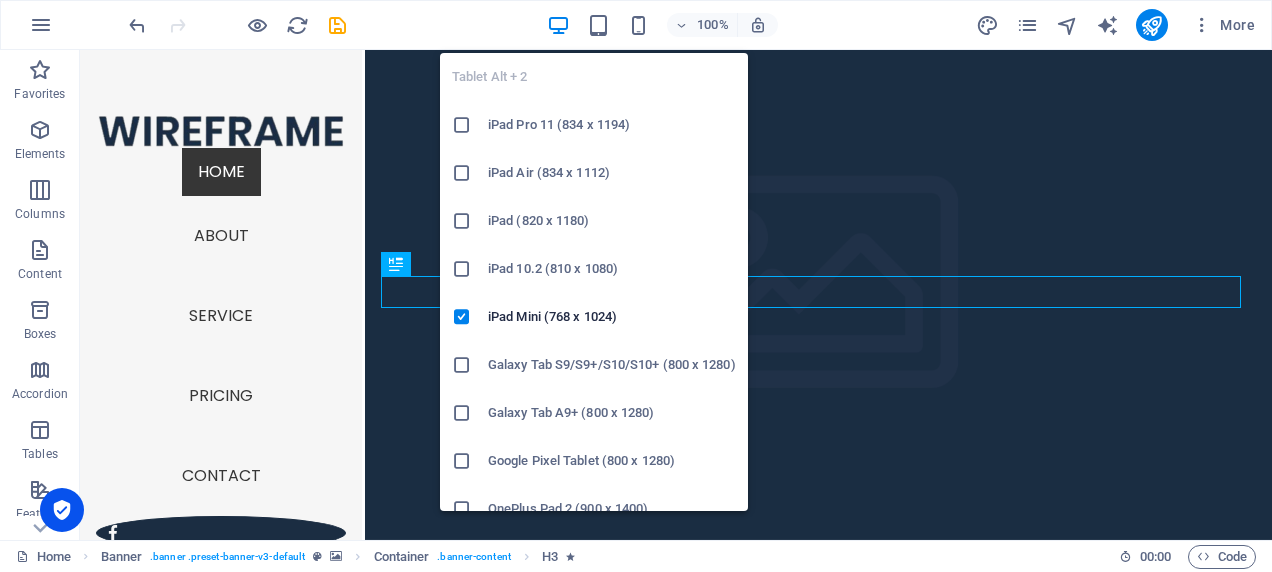 click at bounding box center [462, 125] 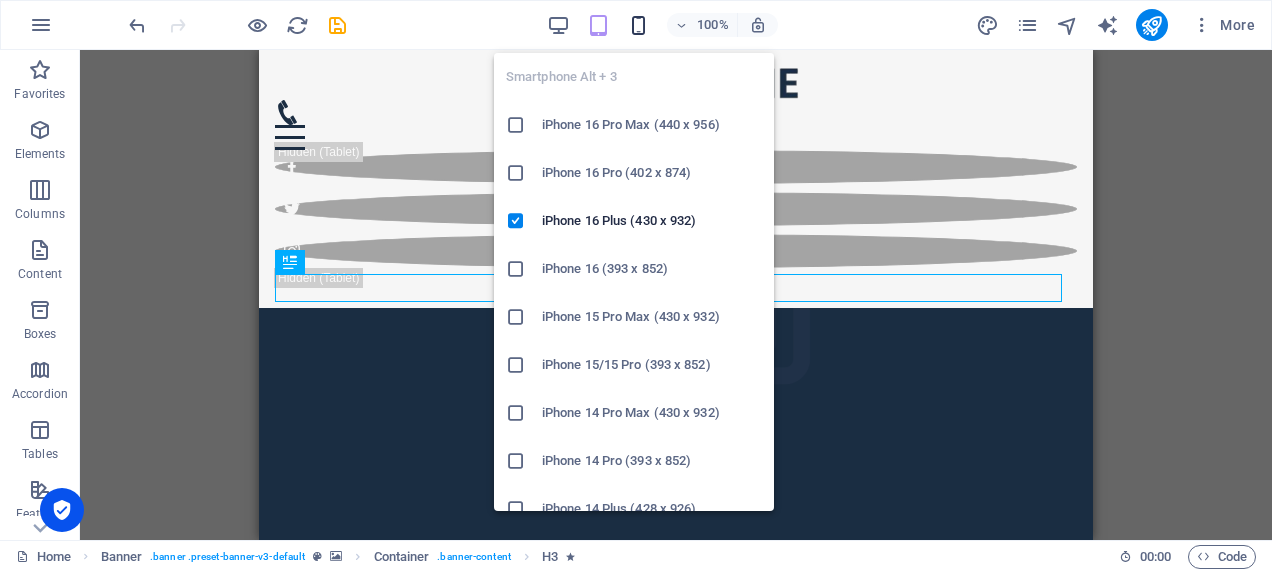 click at bounding box center (638, 25) 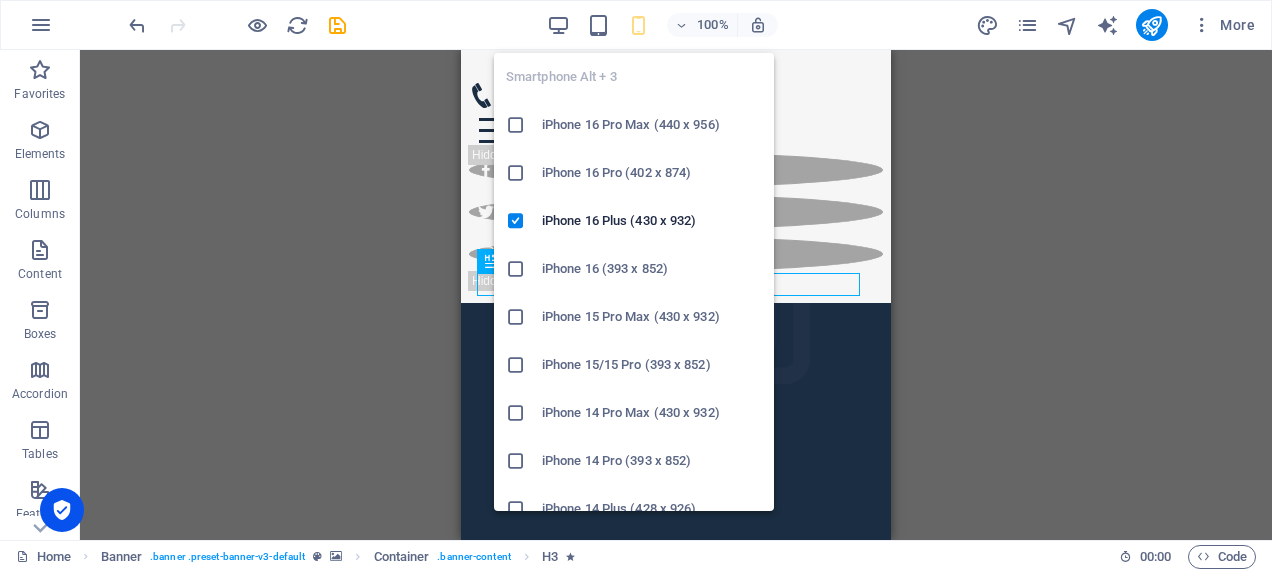 click at bounding box center [516, 317] 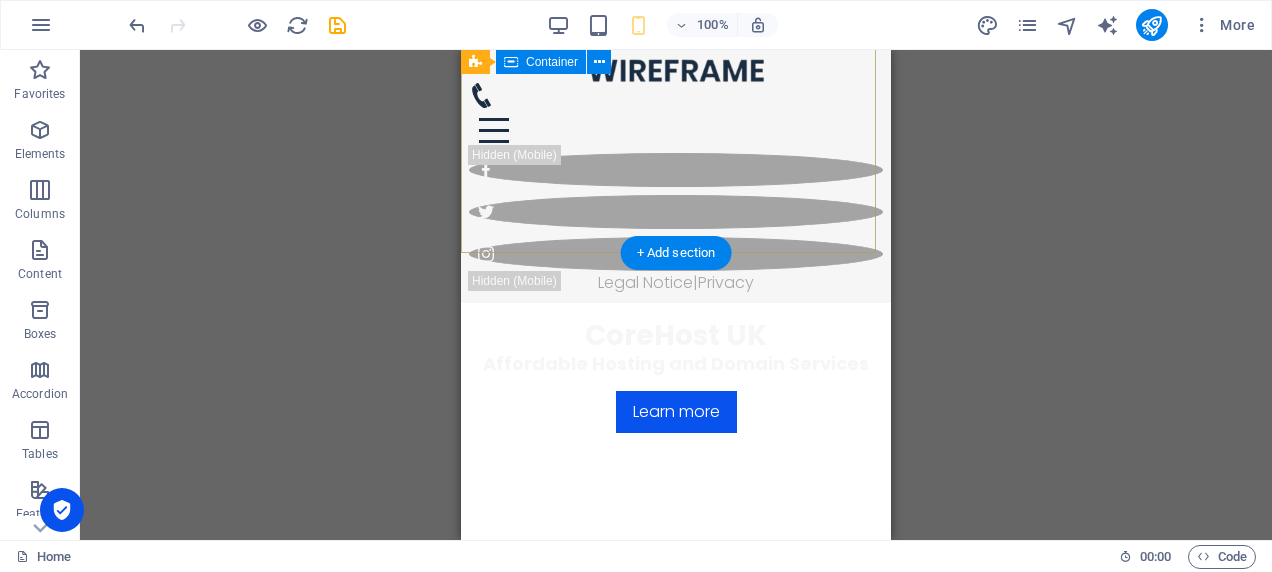 scroll, scrollTop: 0, scrollLeft: 0, axis: both 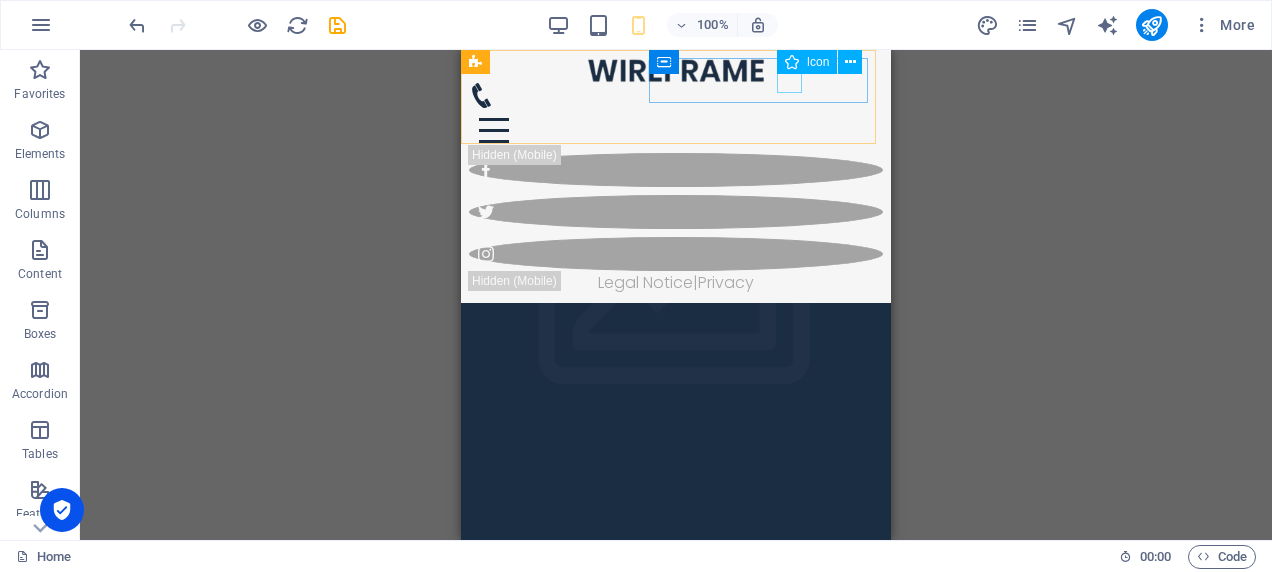 click at bounding box center (668, 95) 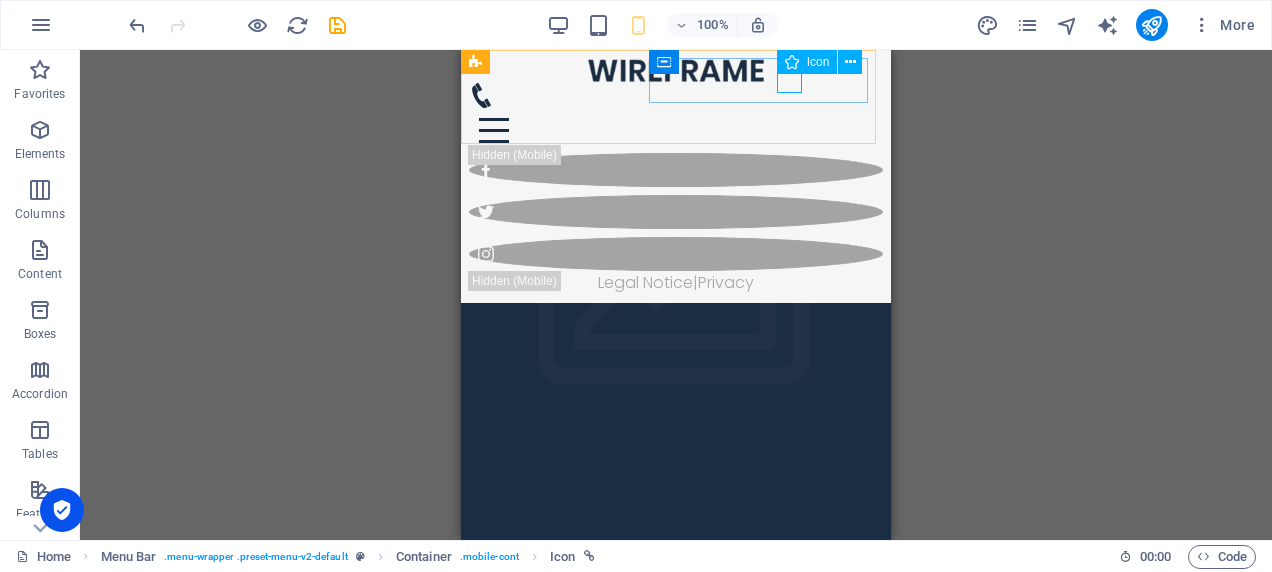 click at bounding box center [668, 95] 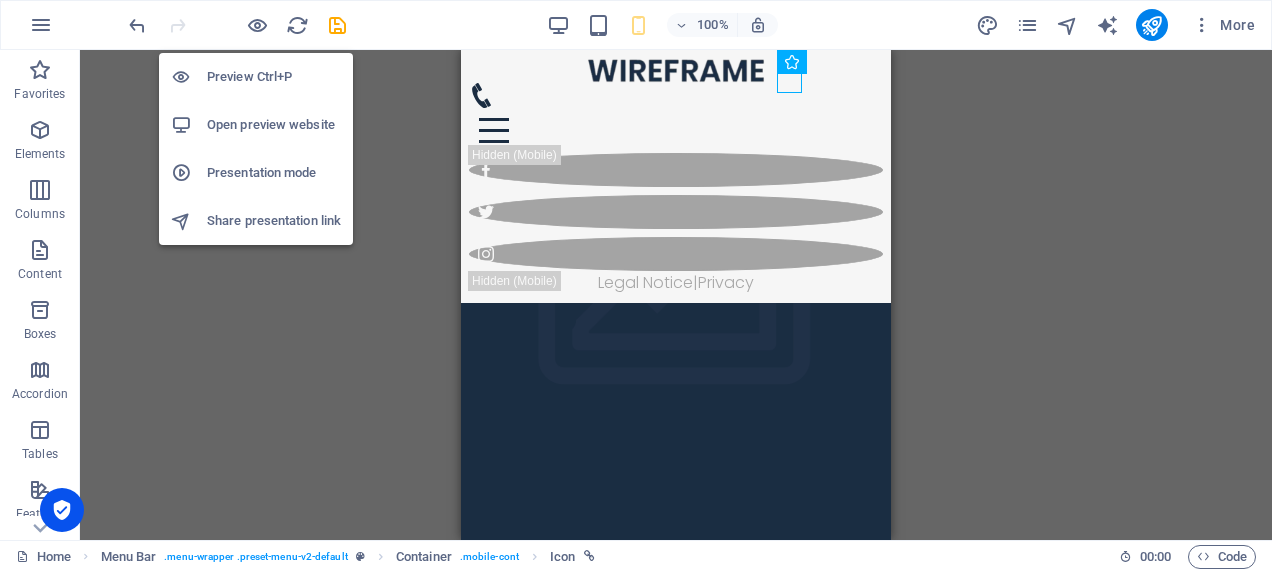 click on "Open preview website" at bounding box center [274, 125] 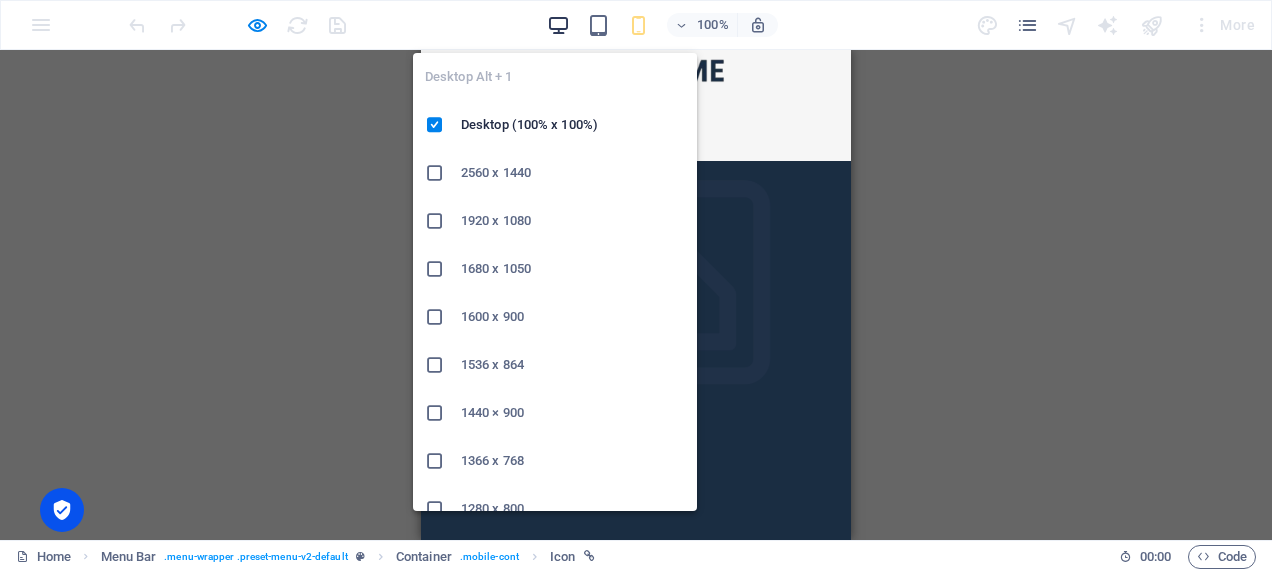 click at bounding box center [558, 25] 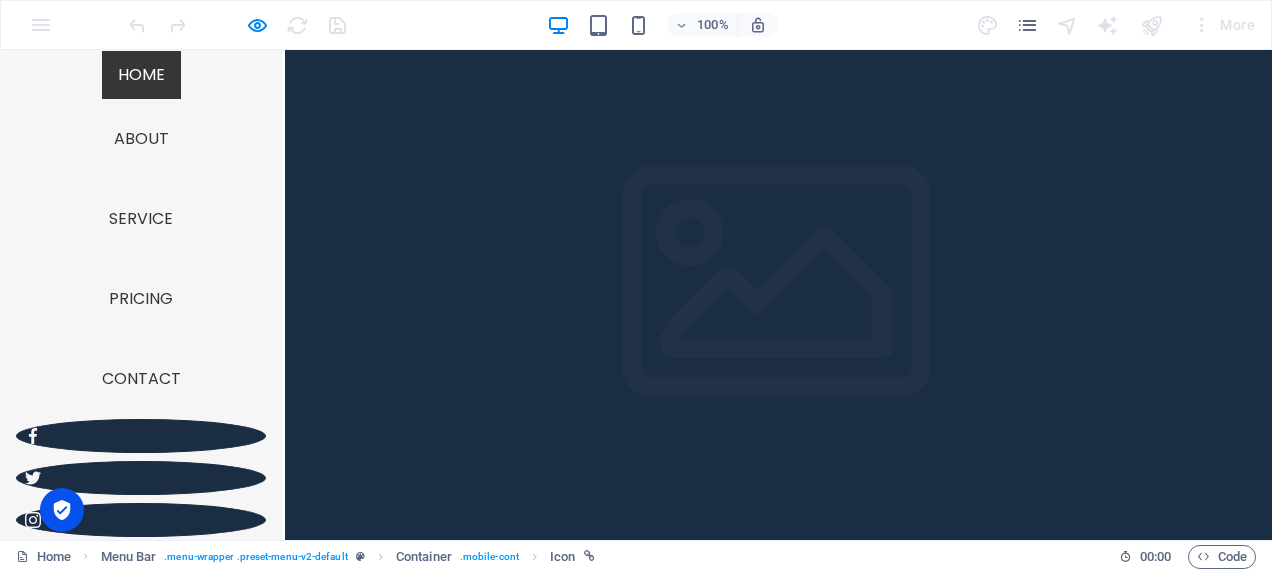 scroll, scrollTop: 0, scrollLeft: 0, axis: both 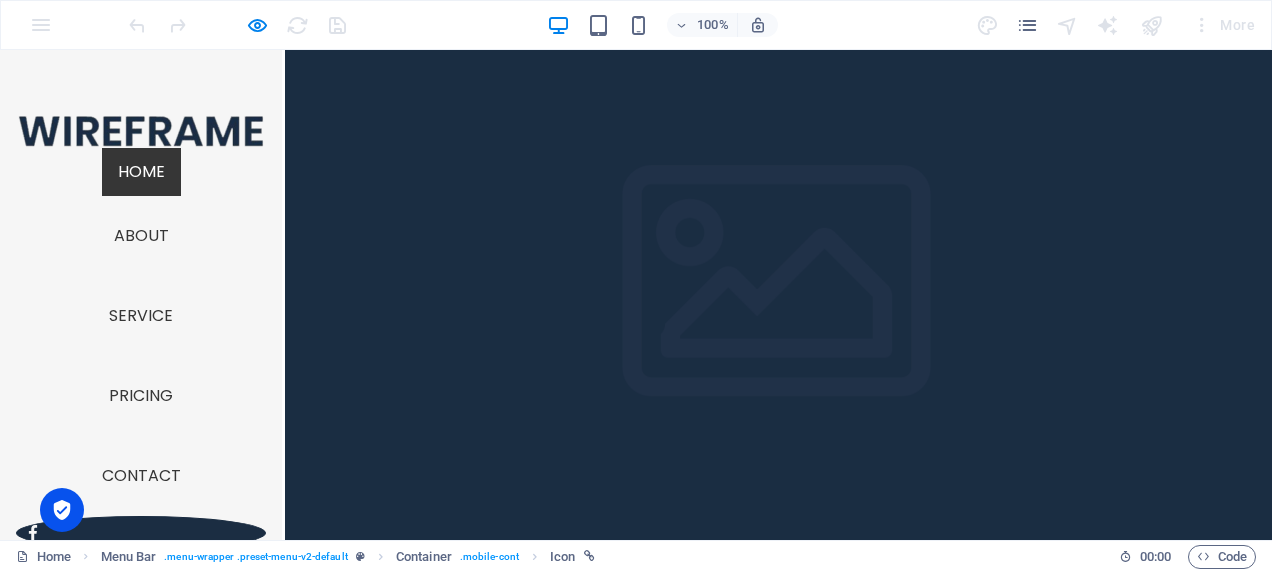 click on "Learn more" at bounding box center (778, 738) 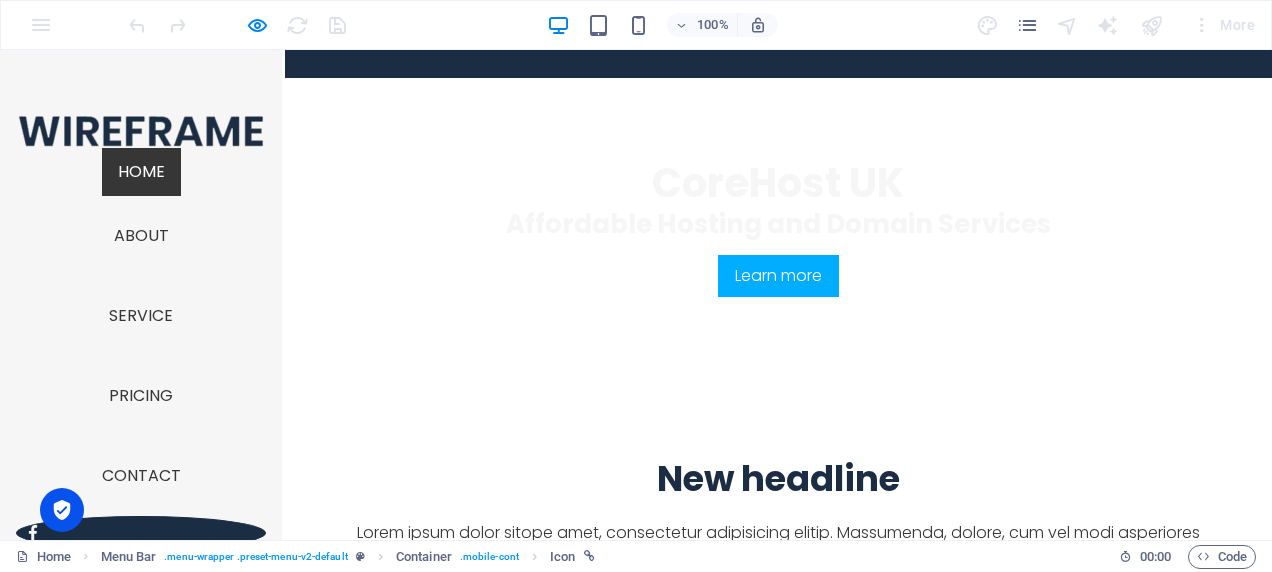 scroll, scrollTop: 490, scrollLeft: 0, axis: vertical 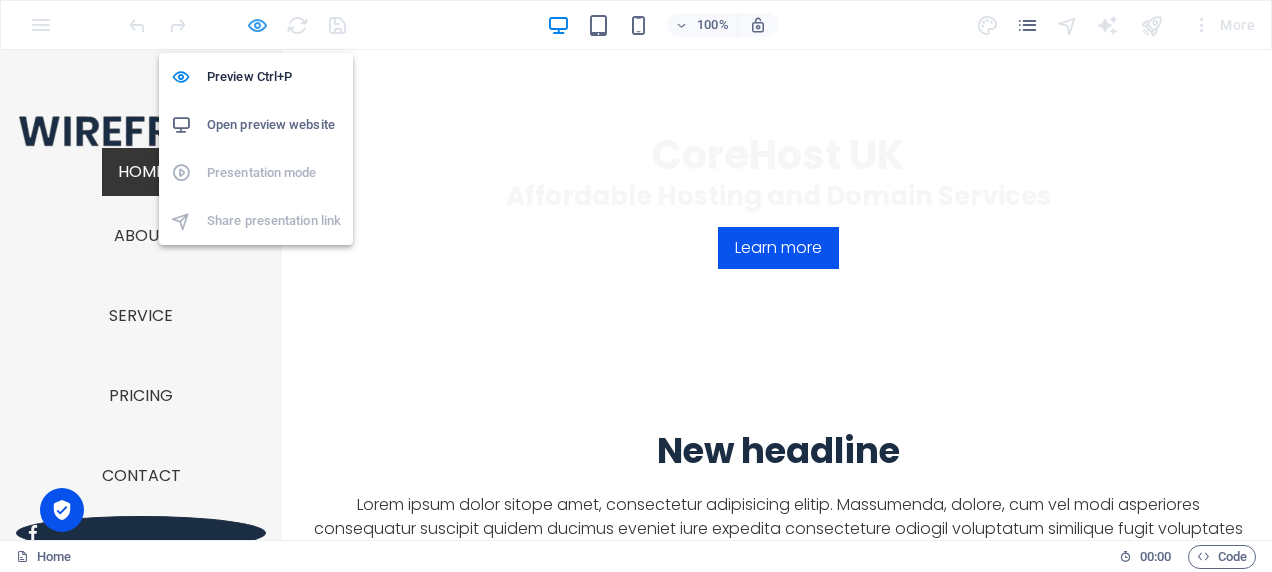 click at bounding box center (257, 25) 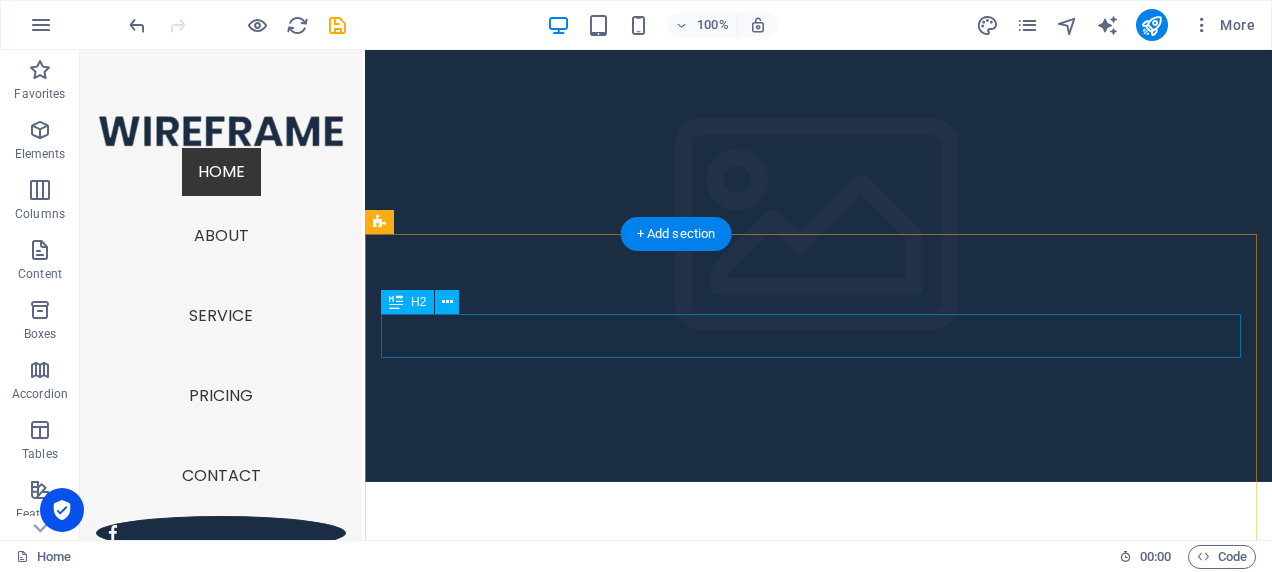 scroll, scrollTop: 0, scrollLeft: 0, axis: both 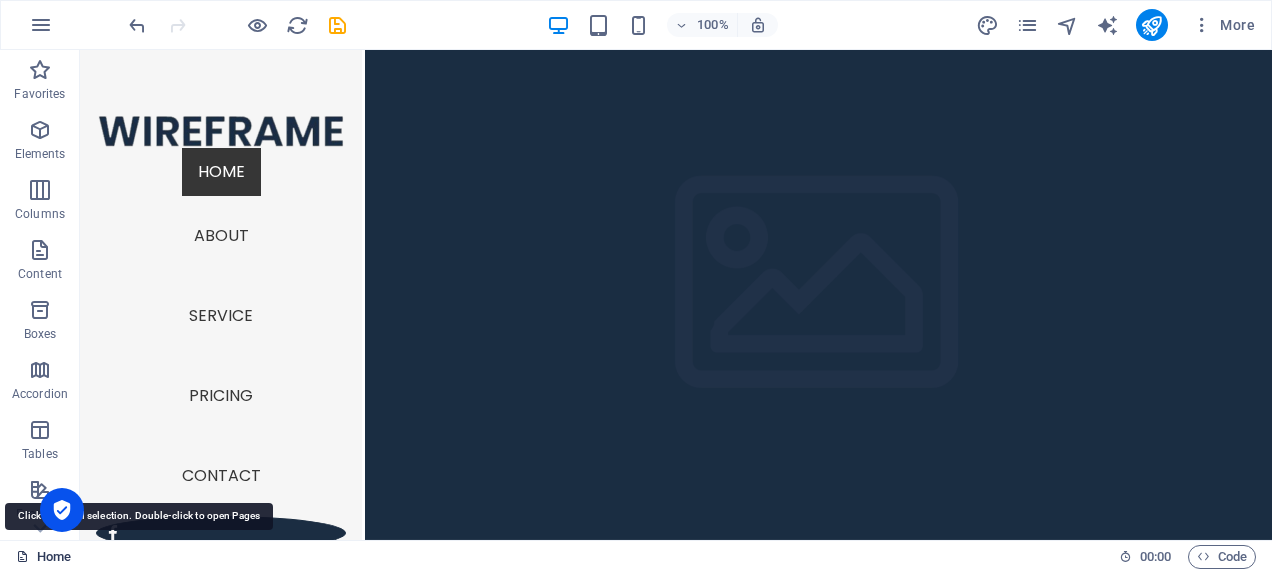 click on "Home" at bounding box center [43, 557] 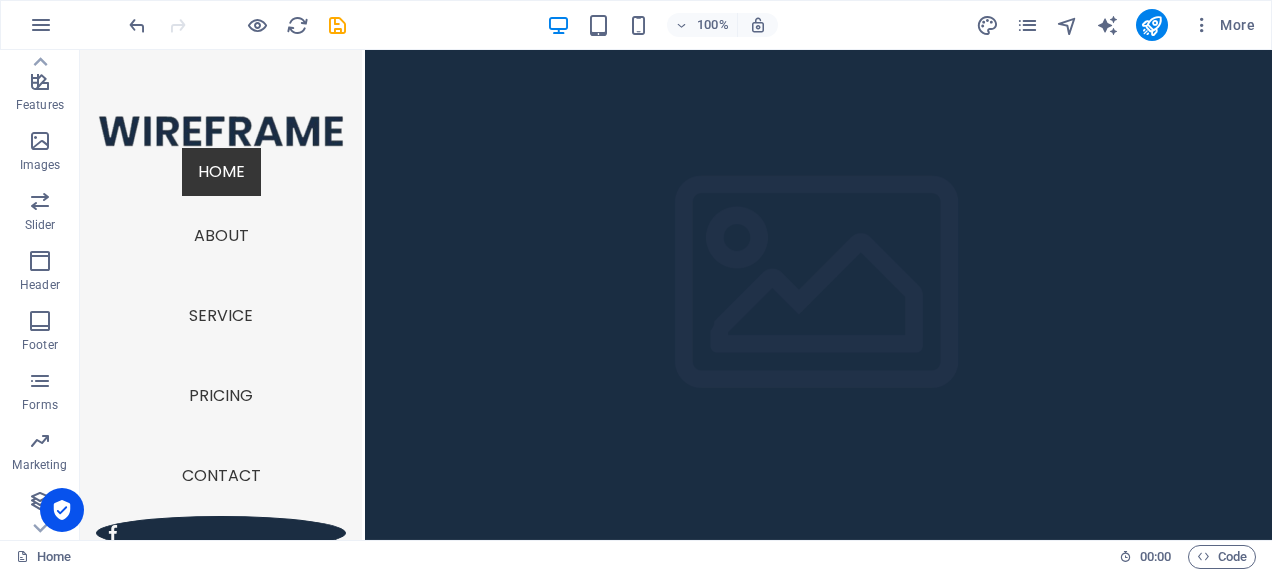 scroll, scrollTop: 410, scrollLeft: 0, axis: vertical 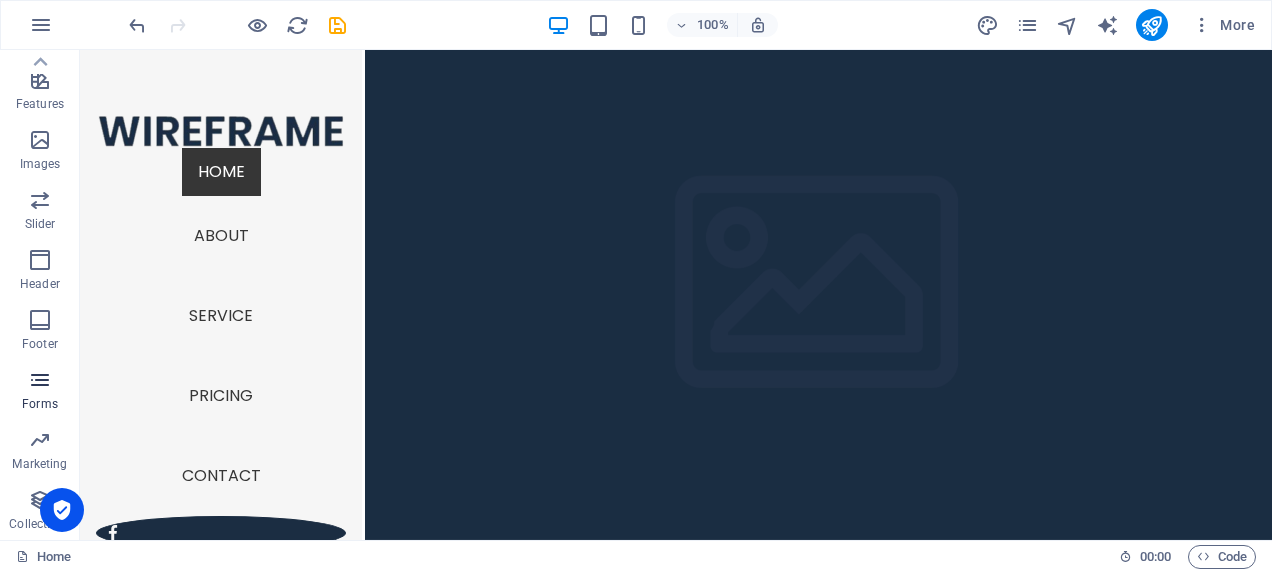 click at bounding box center [40, 380] 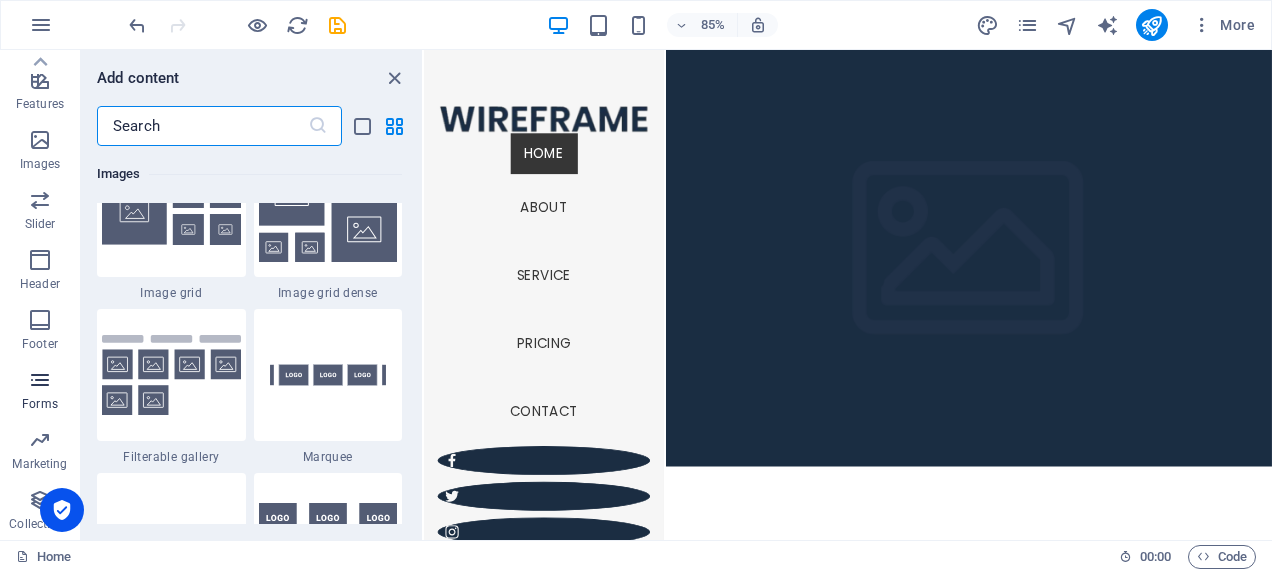 scroll, scrollTop: 14436, scrollLeft: 0, axis: vertical 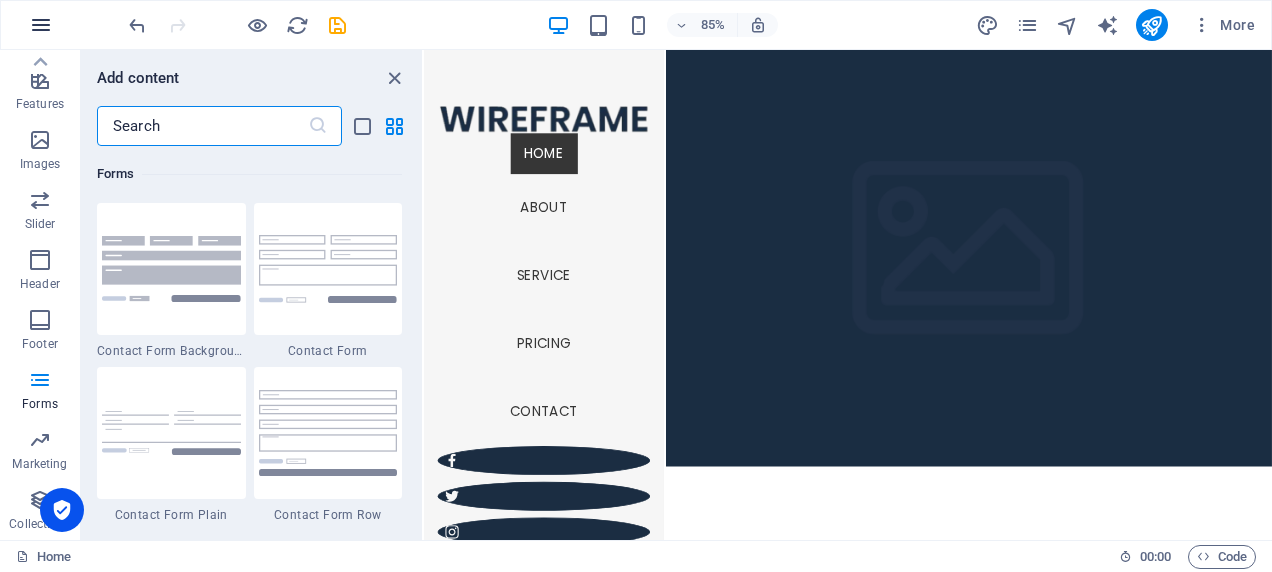 click at bounding box center [41, 25] 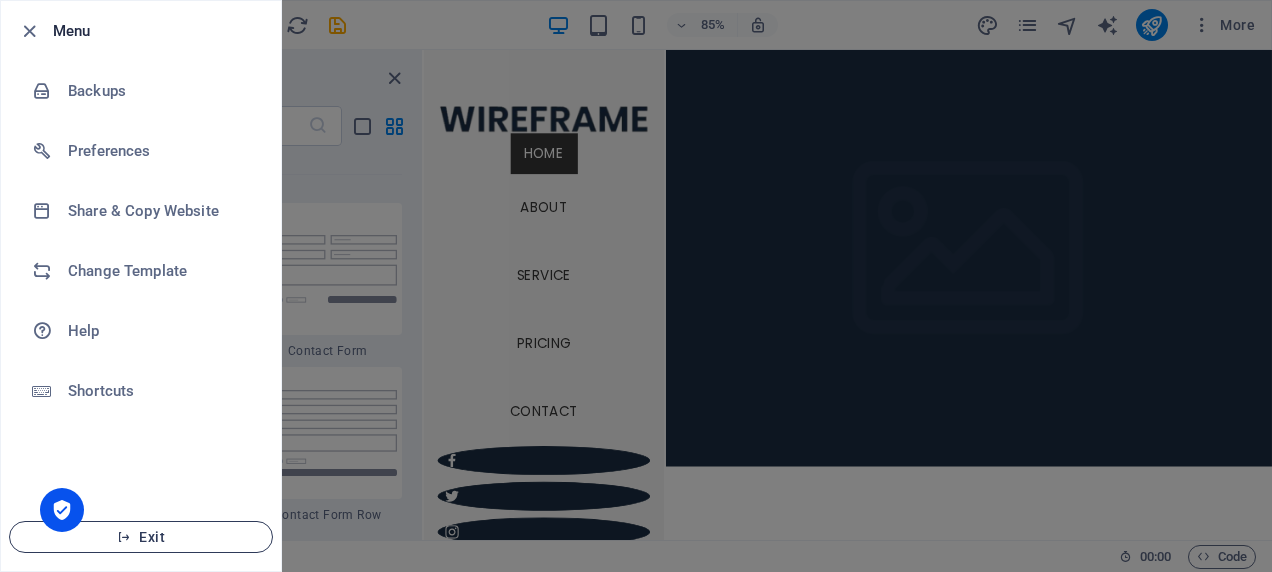 click on "Exit" at bounding box center (141, 537) 